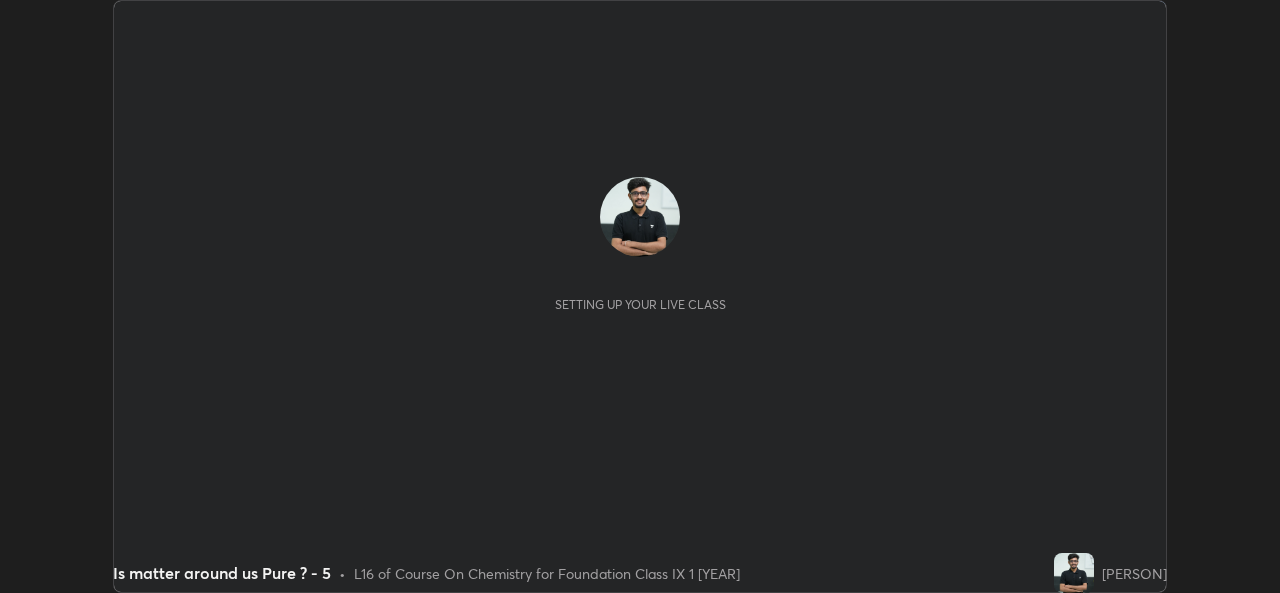 scroll, scrollTop: 0, scrollLeft: 0, axis: both 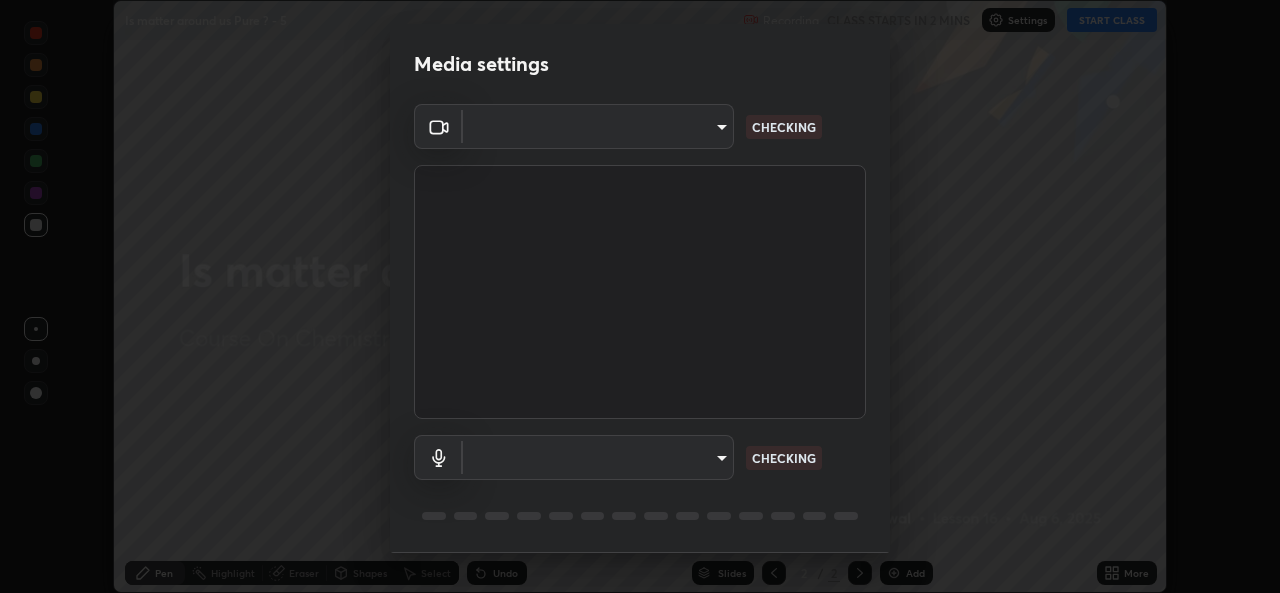 type on "a1b2d07a0d359bdce2feaa2af0cf5b47e3723935fd81a365c9f67d478f2ffc43" 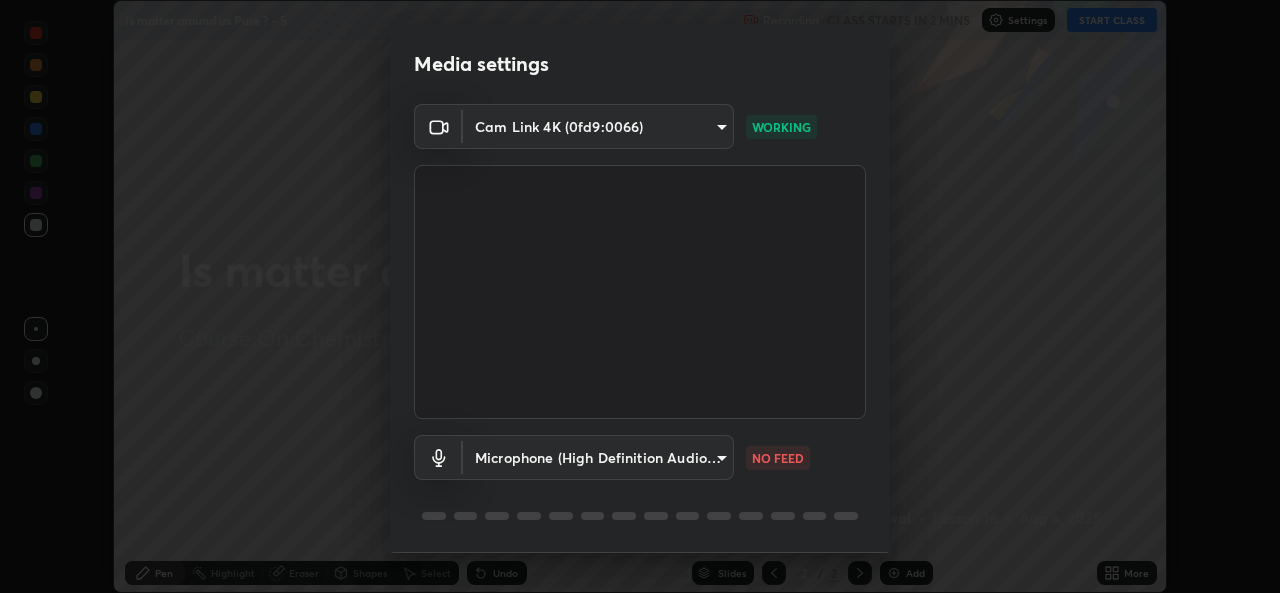 click on "Erase all Is matter around us Pure ? - 5 Recording CLASS STARTS IN 2 MINS Settings START CLASS Setting up your live class Is matter around us Pure ? - 5 • L16 of Course On Chemistry for Foundation Class IX 1 [YEAR] [PERSON] Pen Highlight Eraser Shapes Select Undo Slides 2 / 2 Add More No doubts shared Encourage your learners to ask a doubt for better clarity Report an issue Reason for reporting Buffering Chat not working Audio - Video sync issue Educator video quality low ​ Attach an image Report Media settings Cam Link 4K (0fd9:0066) a1b2d07a0d359bdce2feaa2af0cf5b47e3723935fd81a365c9f67d478f2ffc43 WORKING Microphone (High Definition Audio Device) 49b0a6df07a429b4aa0e143735b31e2a272de4ae34d33bd193cbc4de7c554cfd NO FEED 1 / 5 Next" at bounding box center (640, 296) 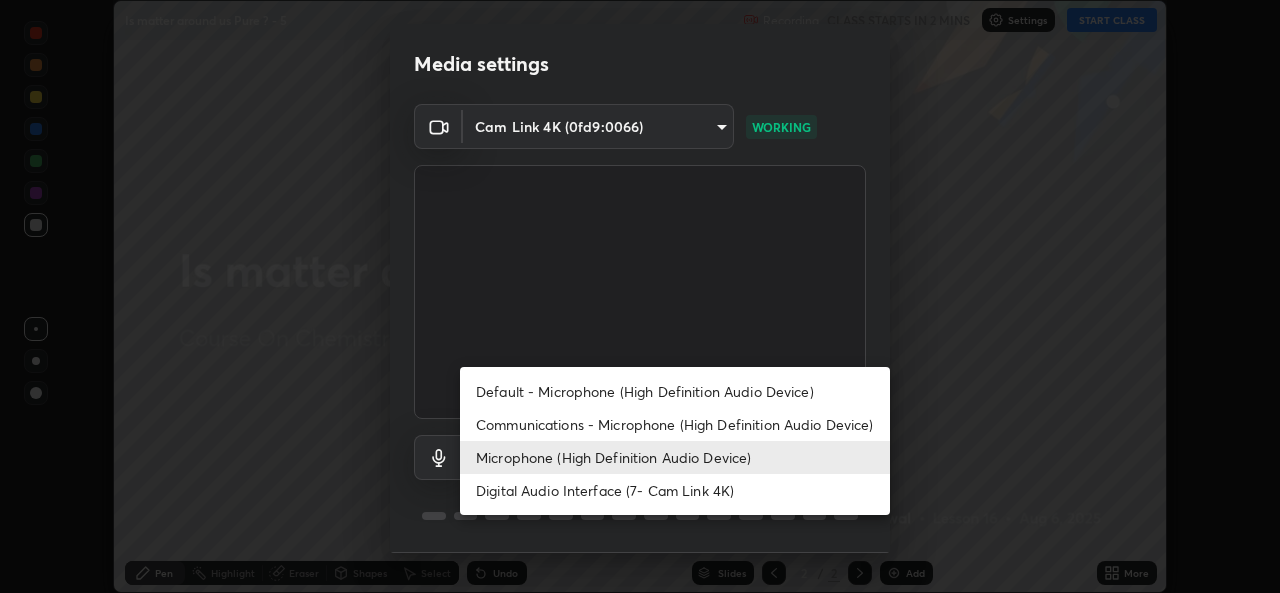 click on "Default - Microphone (High Definition Audio Device)" at bounding box center (675, 391) 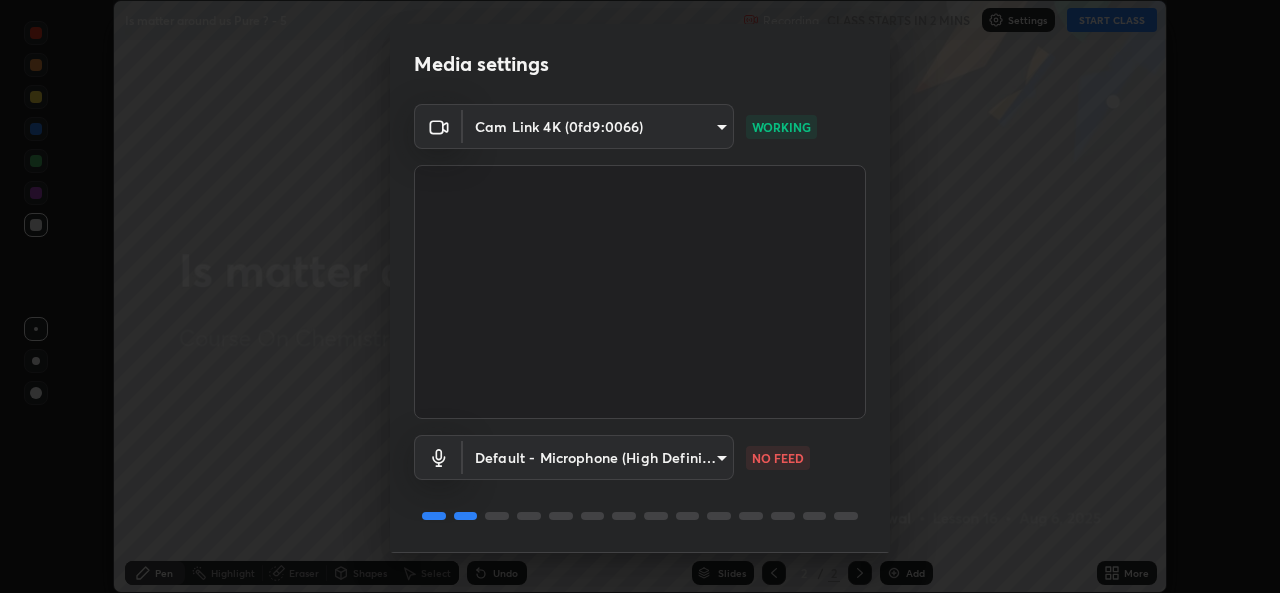 click on "Erase all Is matter around us Pure ? - 5 Recording CLASS STARTS IN 2 MINS Settings START CLASS Setting up your live class Is matter around us Pure ? - 5 • L16 of Course On Chemistry for Foundation Class IX 1 [YEAR] [PERSON] Pen Highlight Eraser Shapes Select Undo Slides 2 / 2 Add More No doubts shared Encourage your learners to ask a doubt for better clarity Report an issue Reason for reporting Buffering Chat not working Audio - Video sync issue Educator video quality low ​ Attach an image Report Media settings Cam Link 4K (0fd9:0066) a1b2d07a0d359bdce2feaa2af0cf5b47e3723935fd81a365c9f67d478f2ffc43 WORKING Default - Microphone (High Definition Audio Device) default NO FEED 1 / 5 Next" at bounding box center [640, 296] 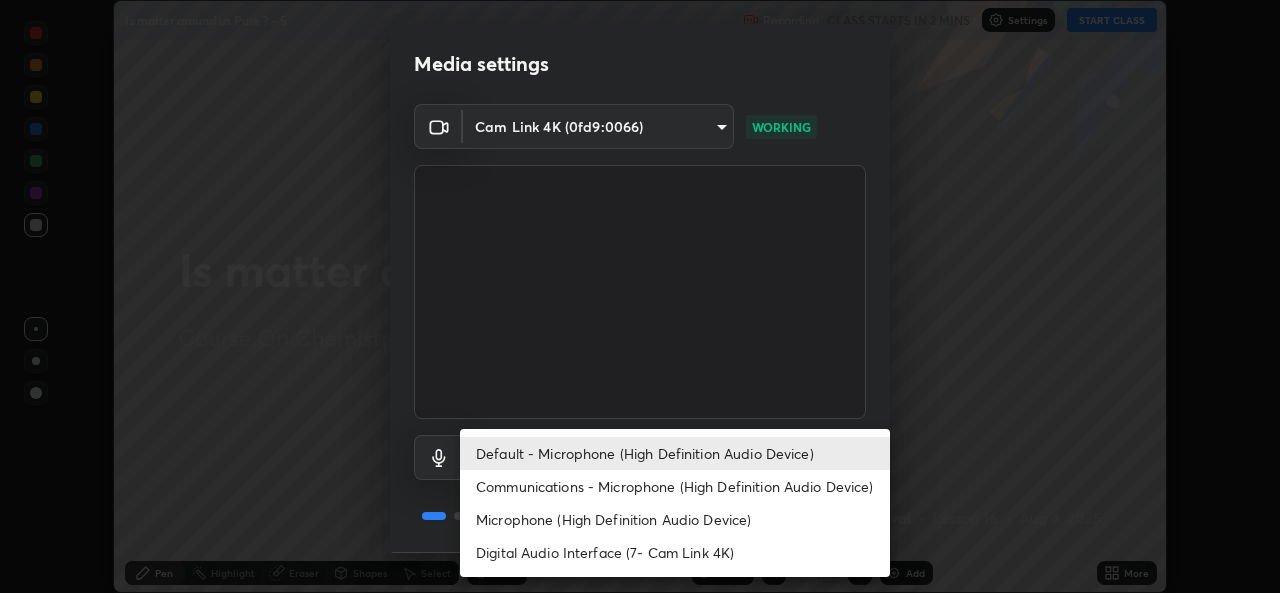 click on "Microphone (High Definition Audio Device)" at bounding box center (675, 519) 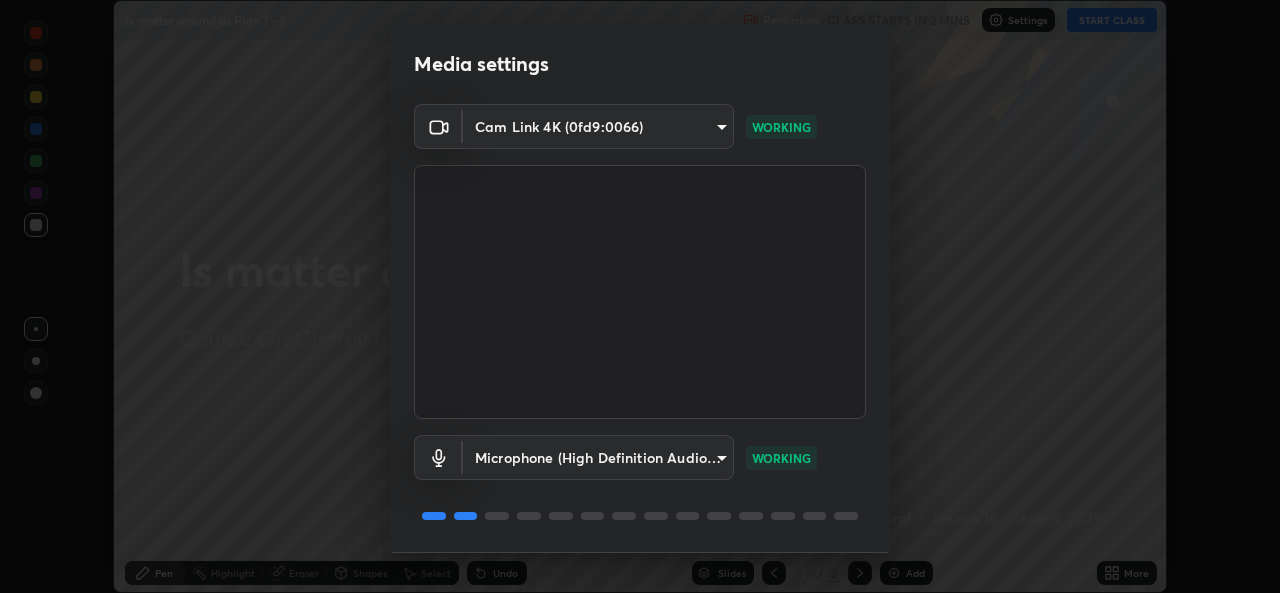 scroll, scrollTop: 63, scrollLeft: 0, axis: vertical 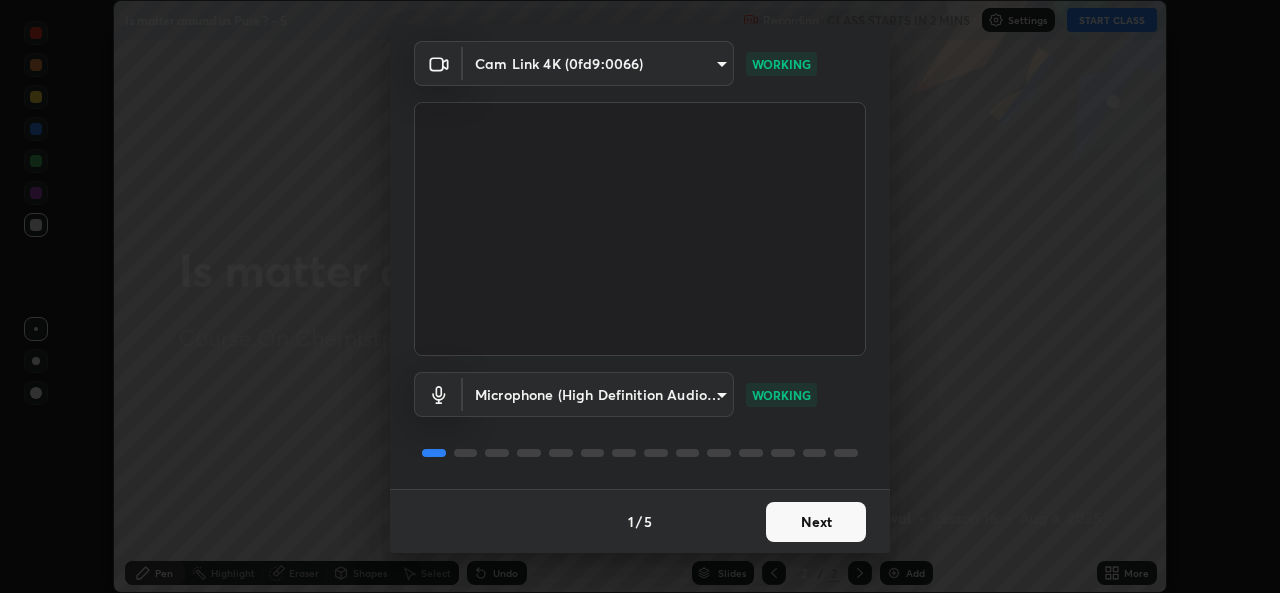 click on "Next" at bounding box center [816, 522] 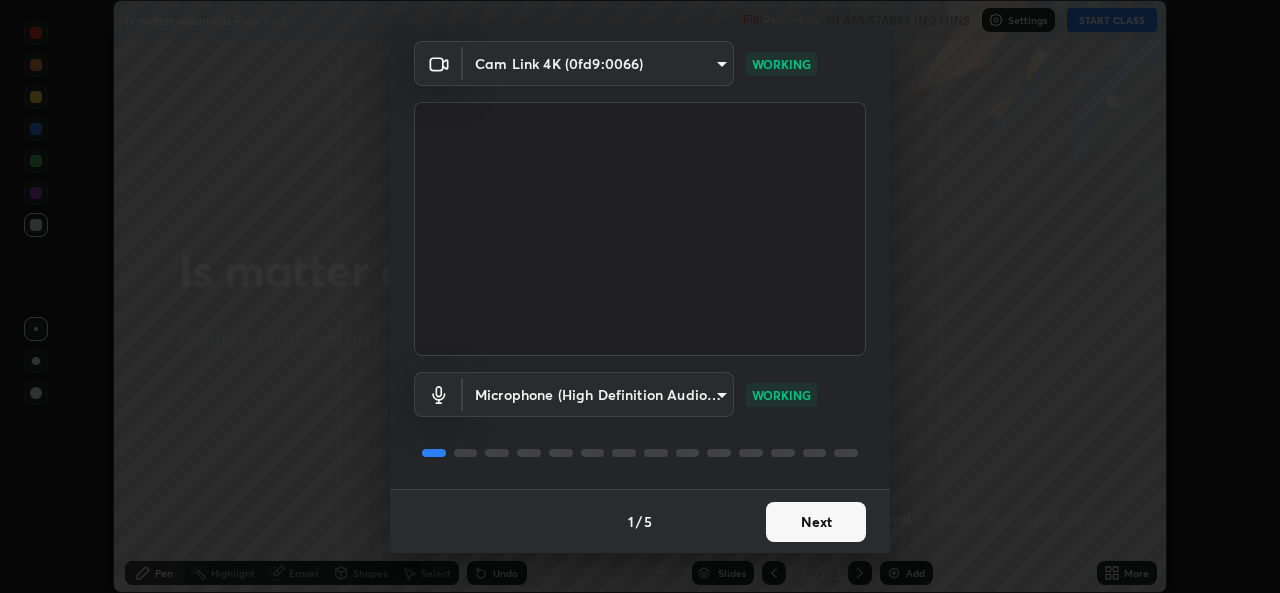 scroll, scrollTop: 0, scrollLeft: 0, axis: both 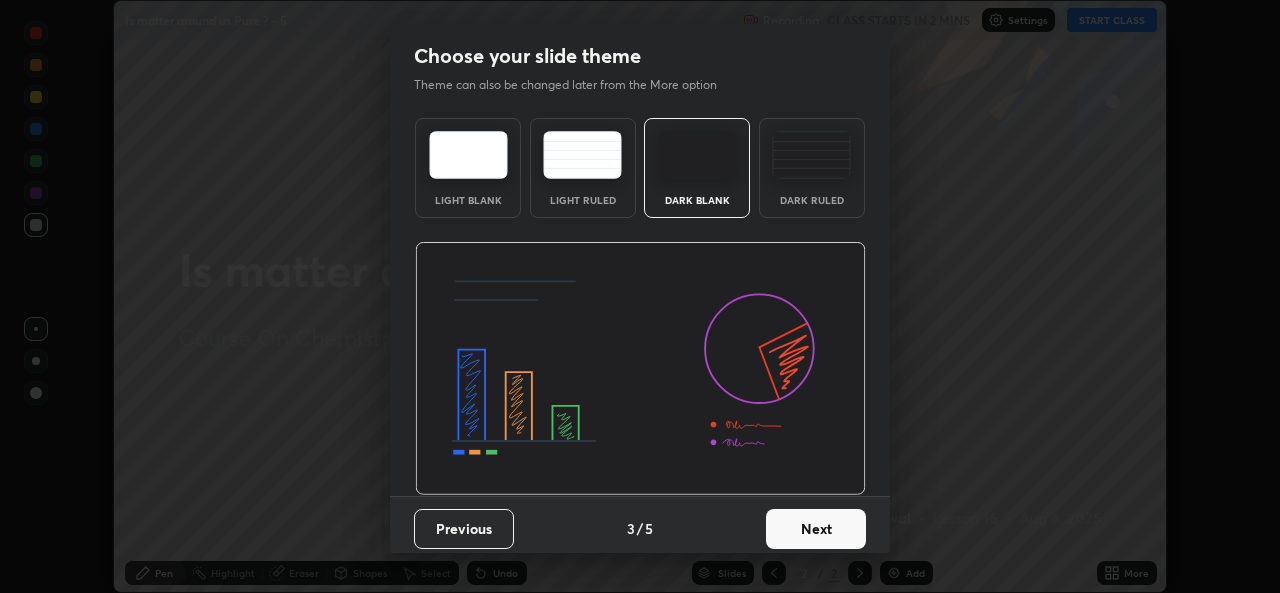 click on "Next" at bounding box center (816, 529) 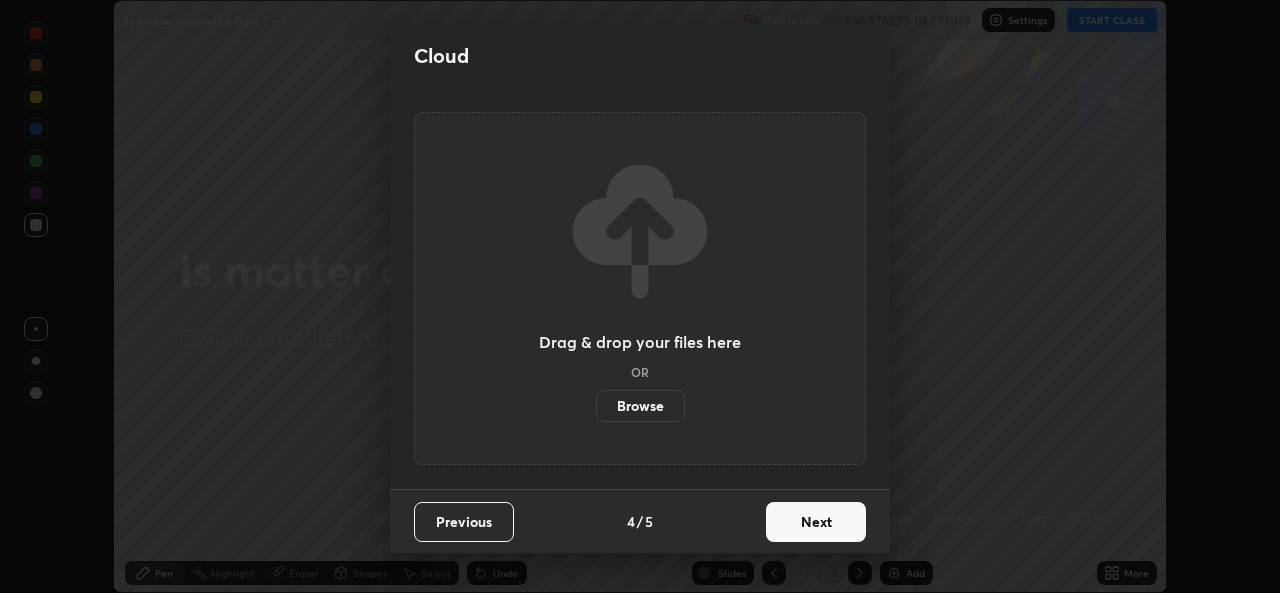 click on "Next" at bounding box center (816, 522) 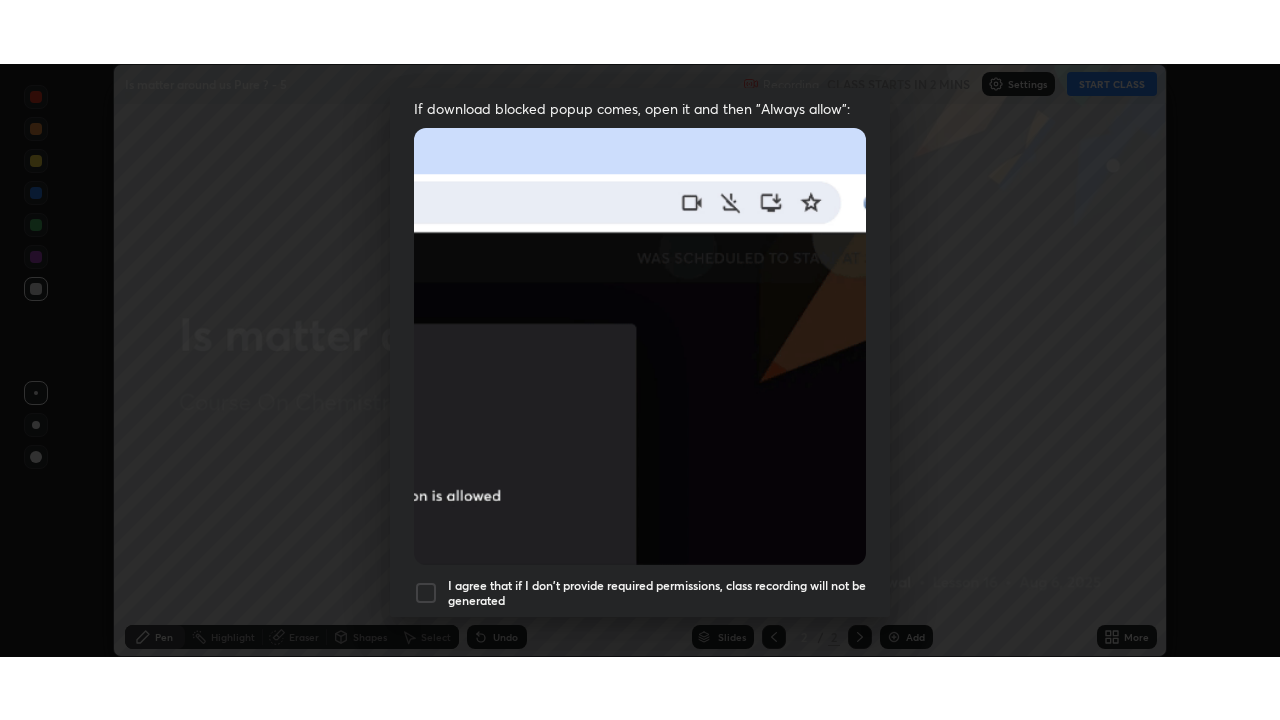 scroll, scrollTop: 471, scrollLeft: 0, axis: vertical 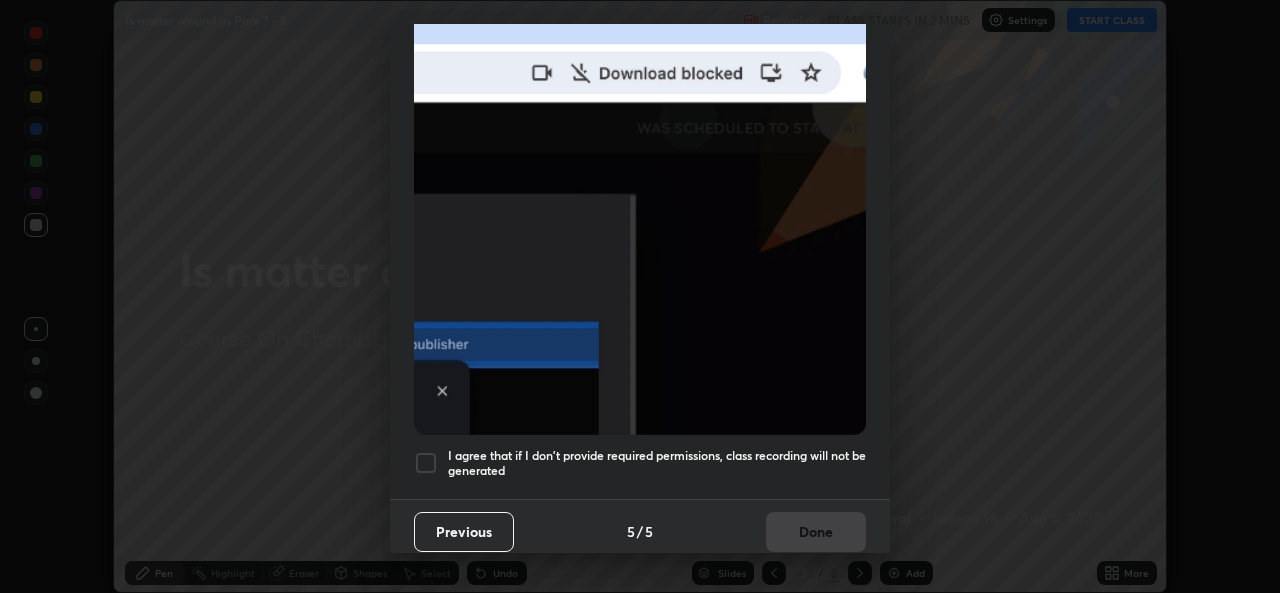click at bounding box center [426, 463] 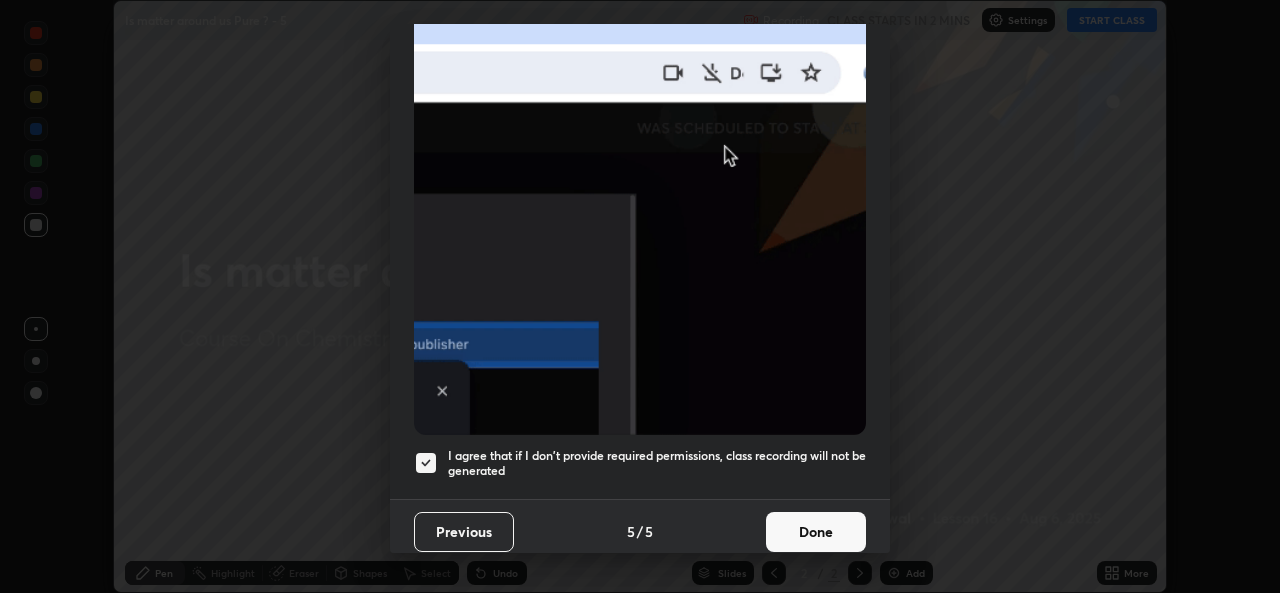 click on "Done" at bounding box center (816, 532) 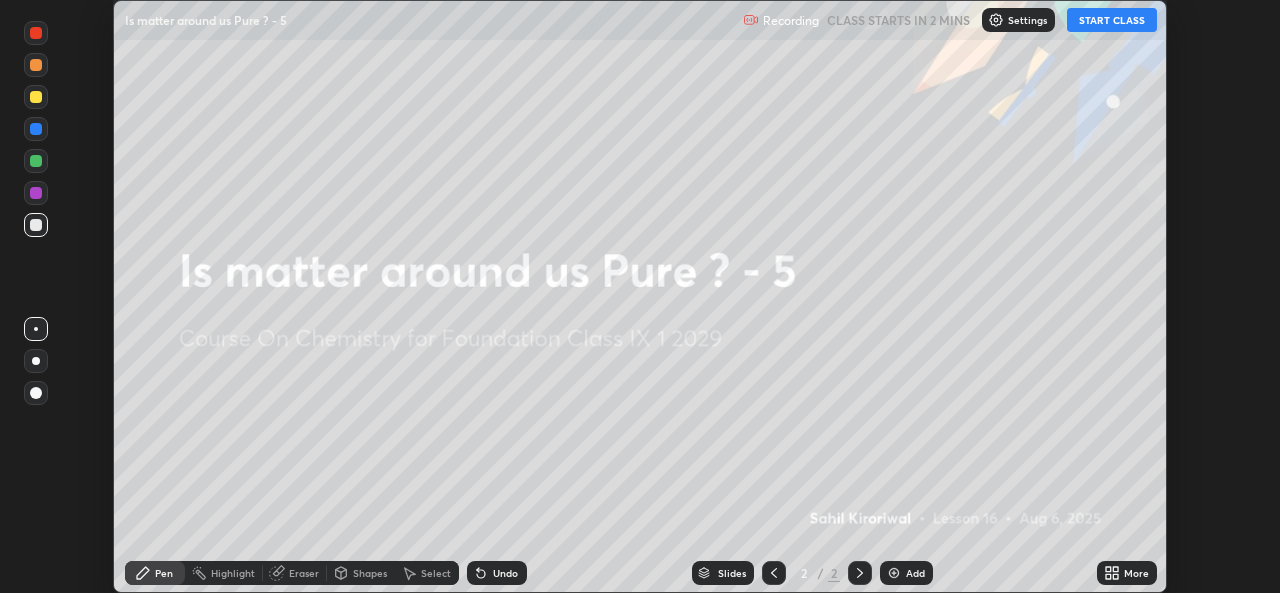click 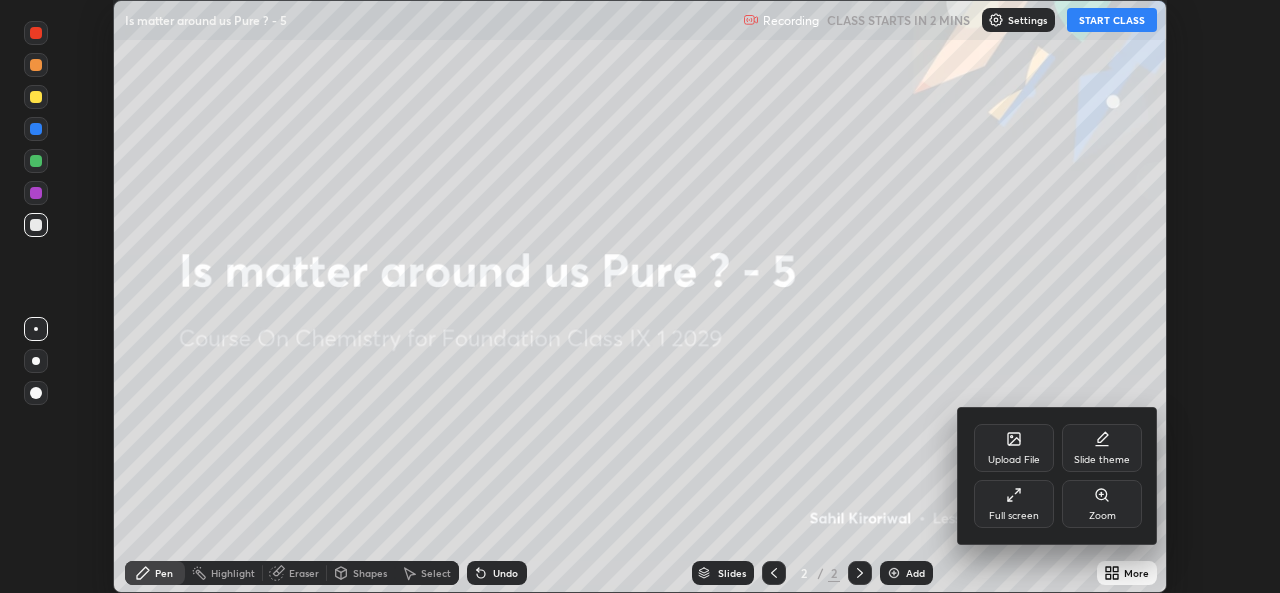 click on "Full screen" at bounding box center (1014, 504) 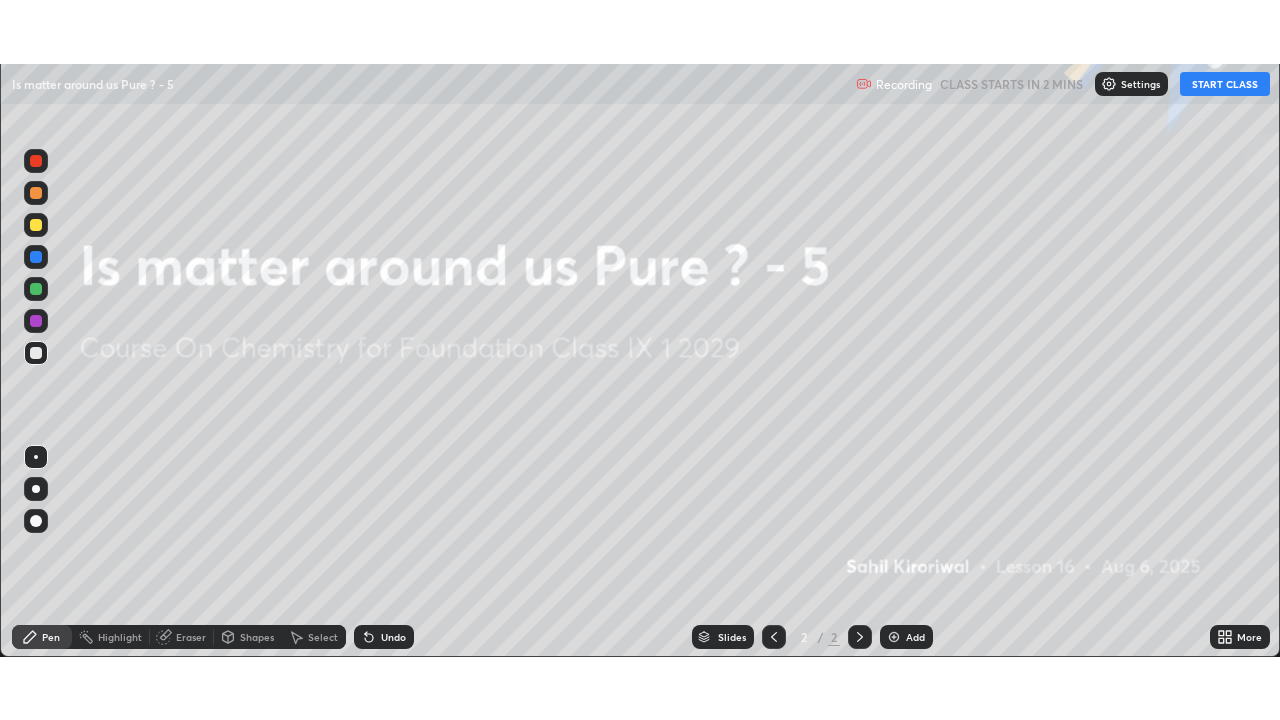 scroll, scrollTop: 99280, scrollLeft: 98720, axis: both 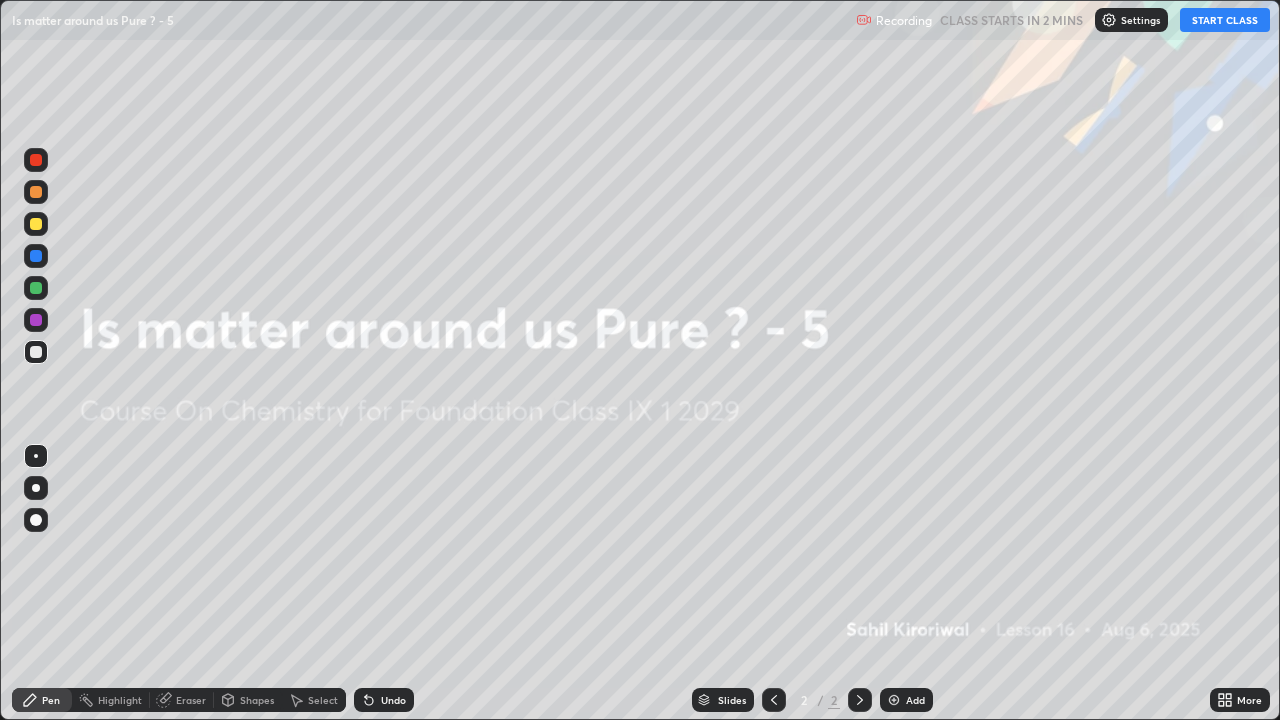 click 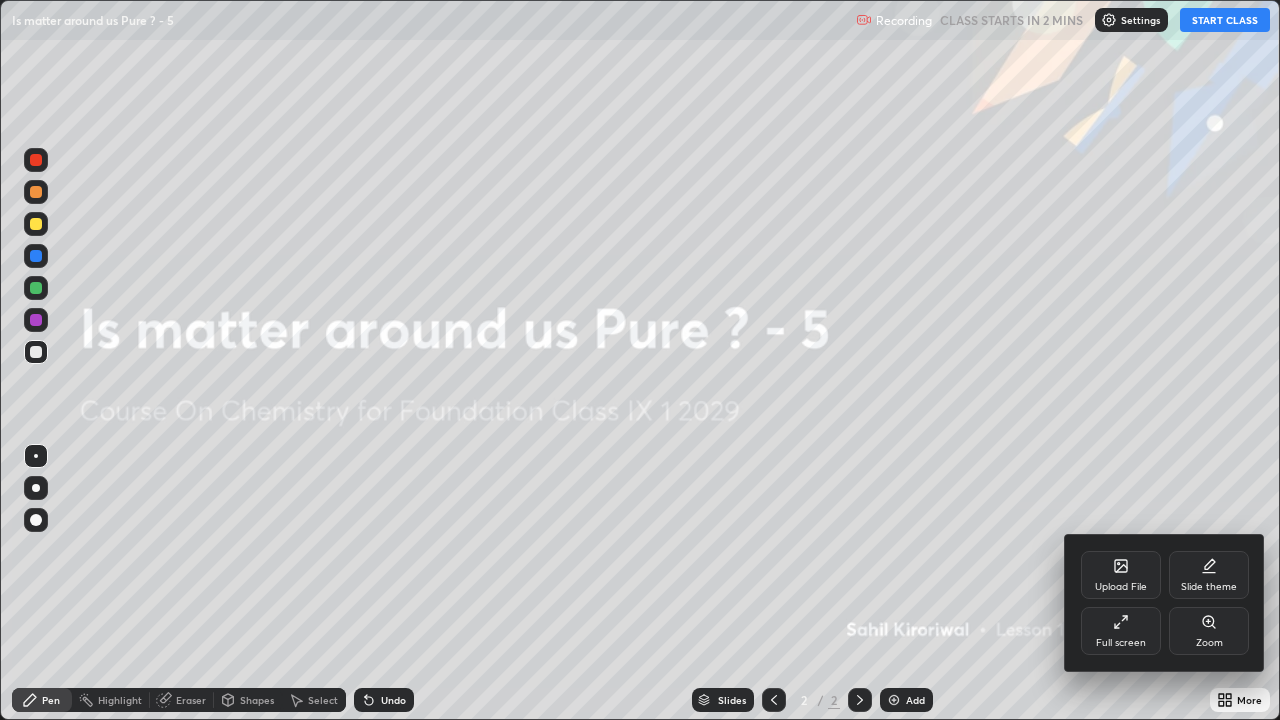 click on "Full screen" at bounding box center (1121, 631) 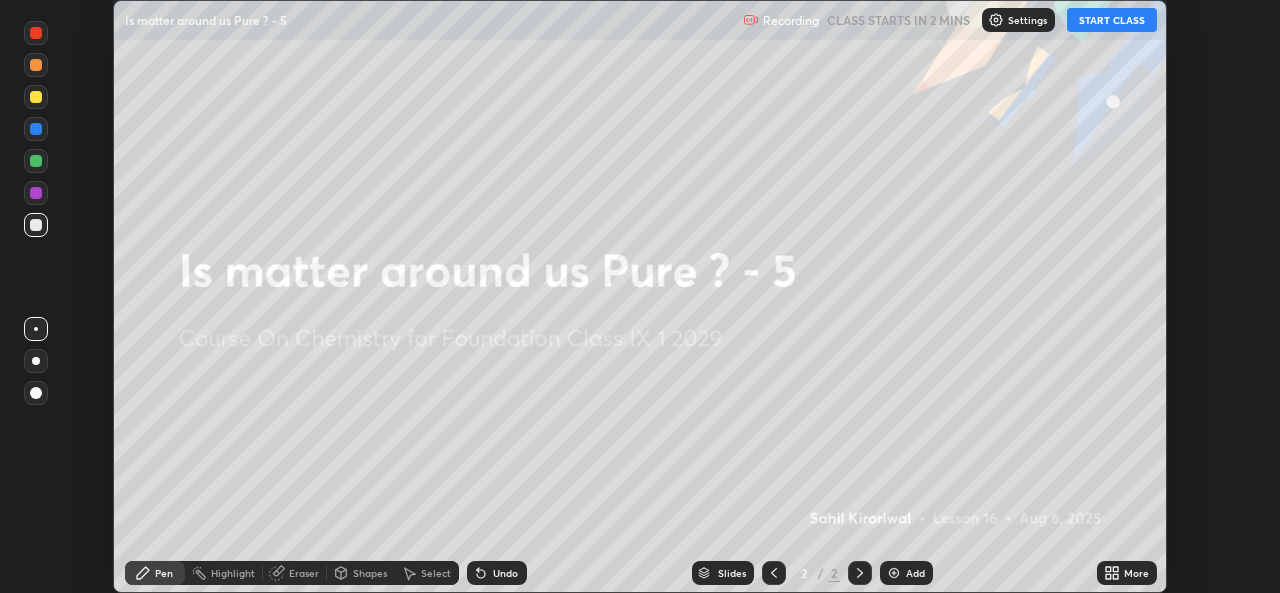 scroll, scrollTop: 593, scrollLeft: 1280, axis: both 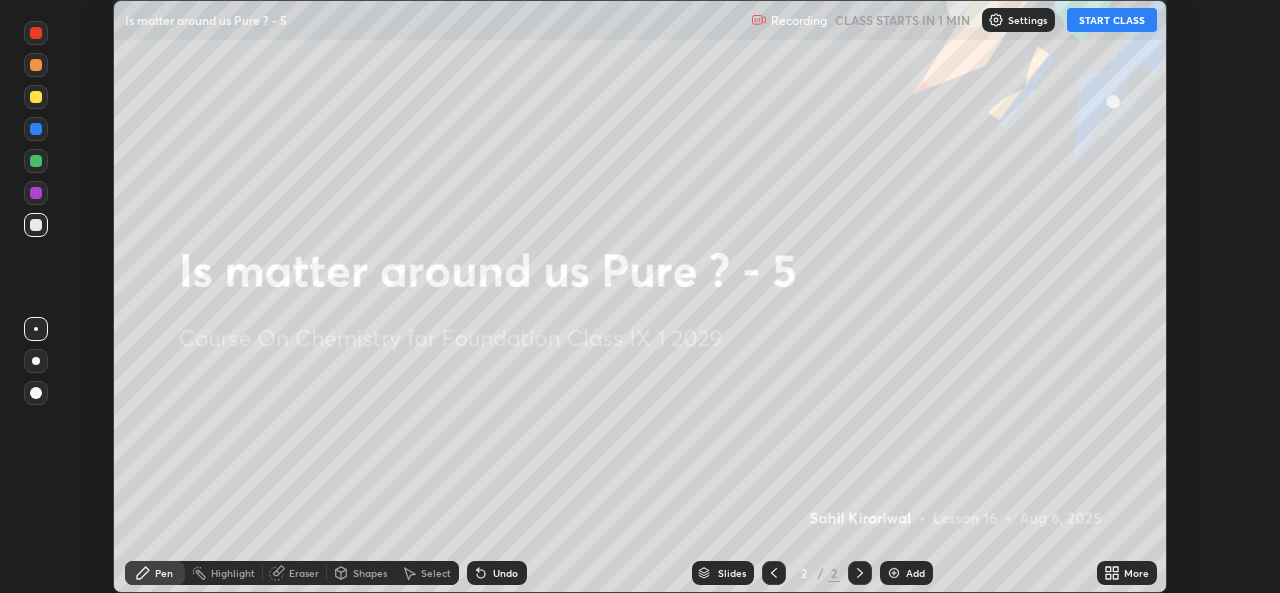 click 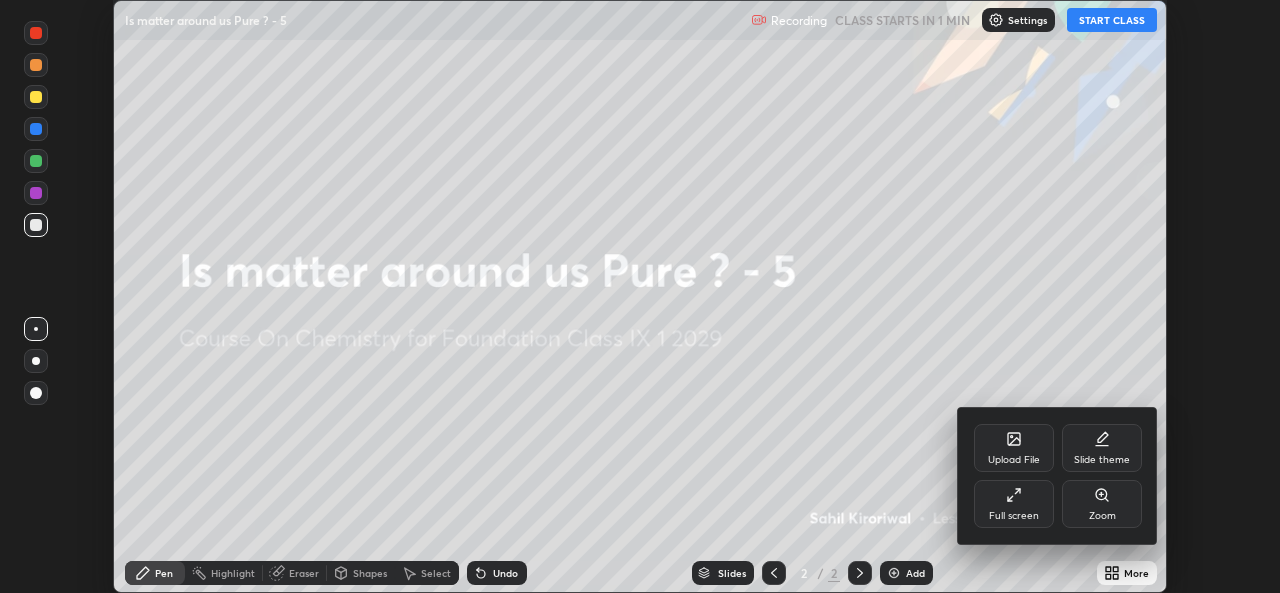 click on "Full screen" at bounding box center [1014, 504] 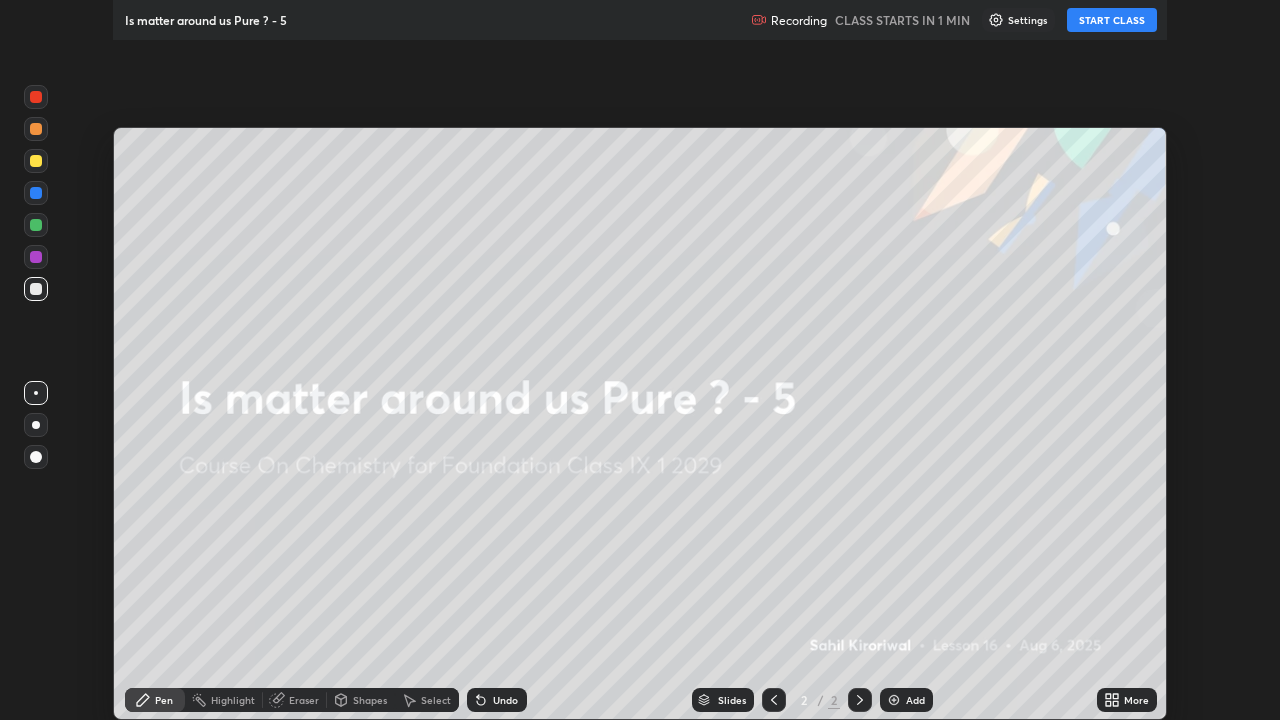 scroll, scrollTop: 99280, scrollLeft: 98720, axis: both 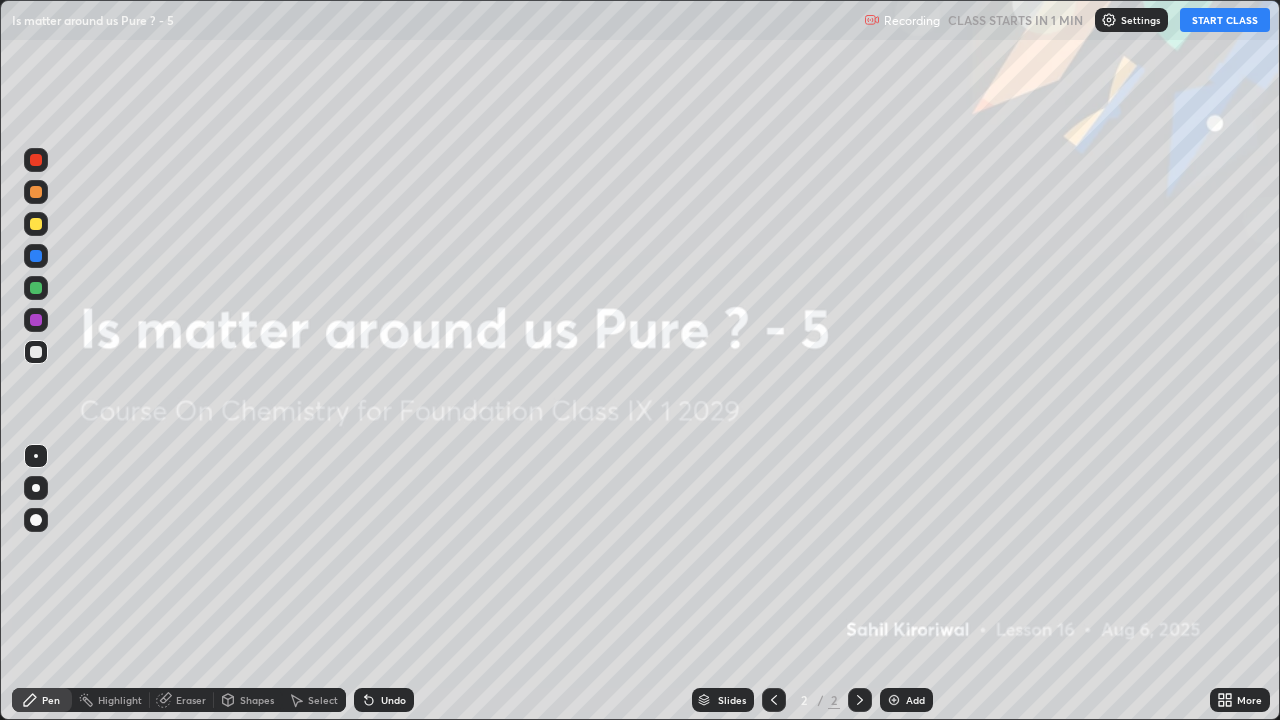 click on "START CLASS" at bounding box center (1225, 20) 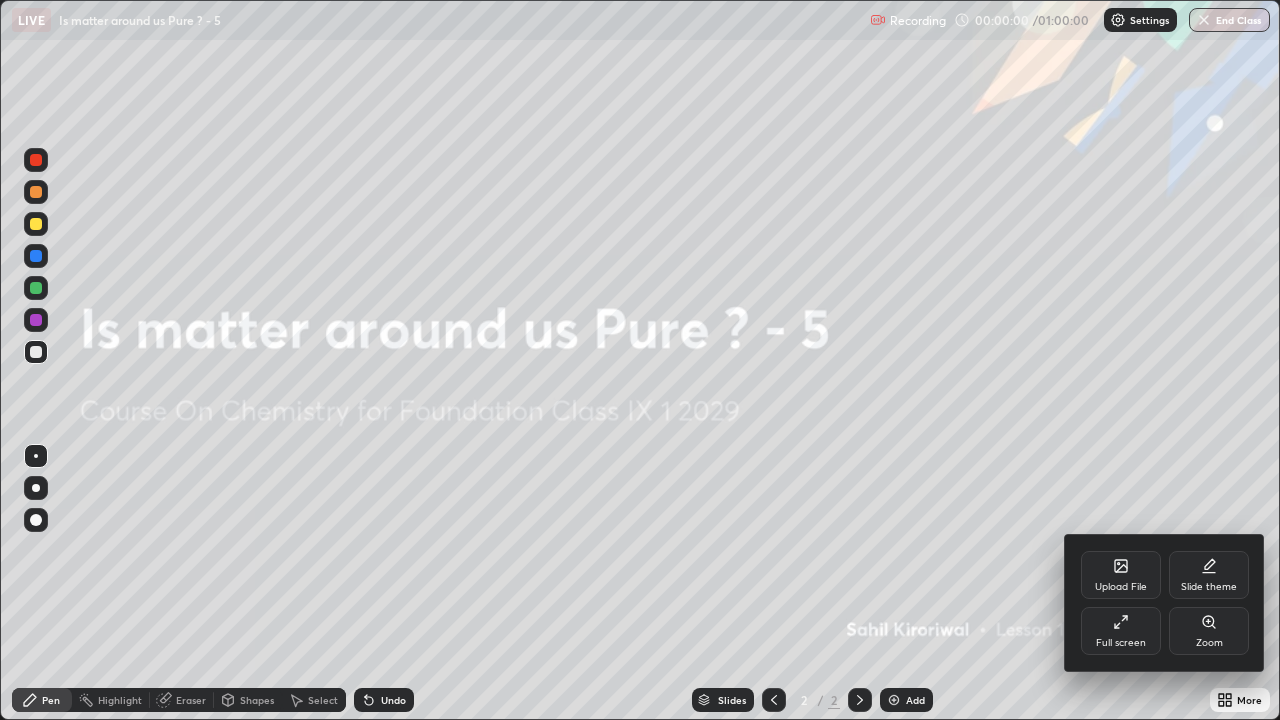 click on "Upload File" at bounding box center [1121, 575] 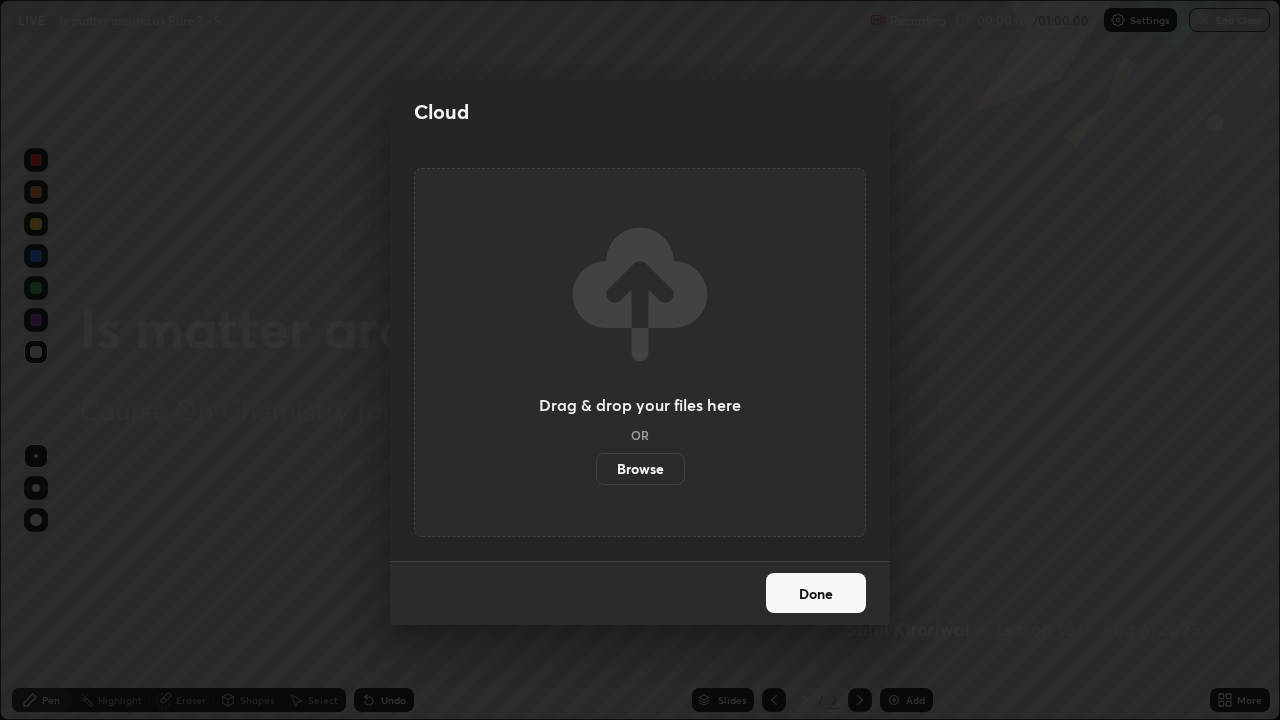 click on "Browse" at bounding box center (640, 469) 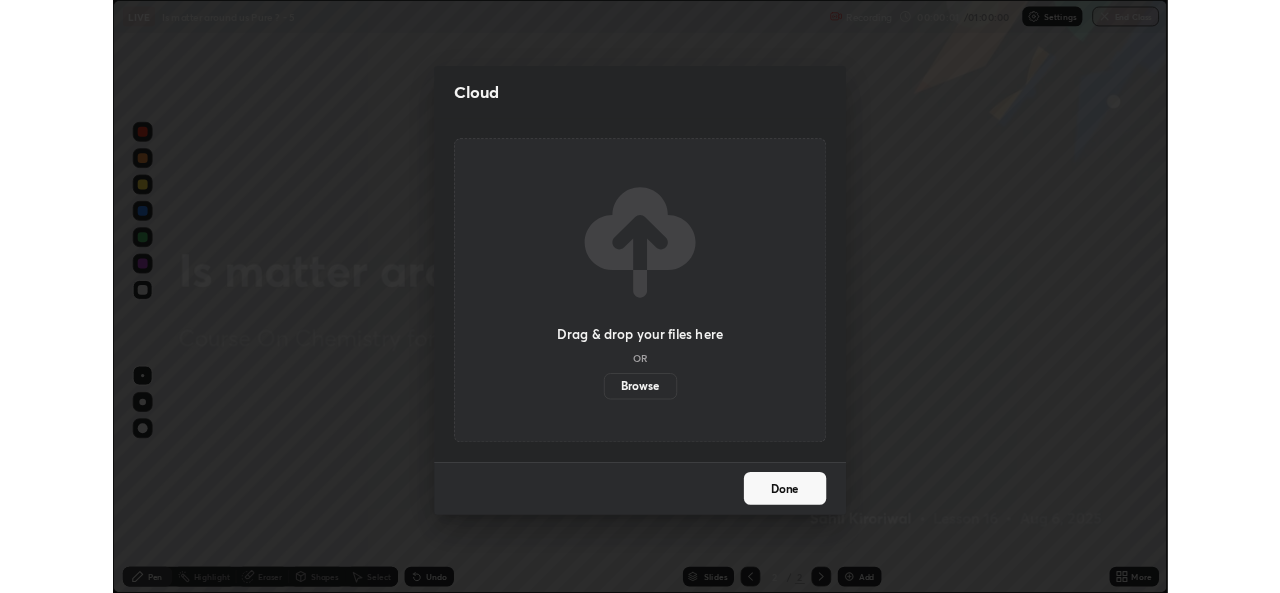 scroll, scrollTop: 593, scrollLeft: 1280, axis: both 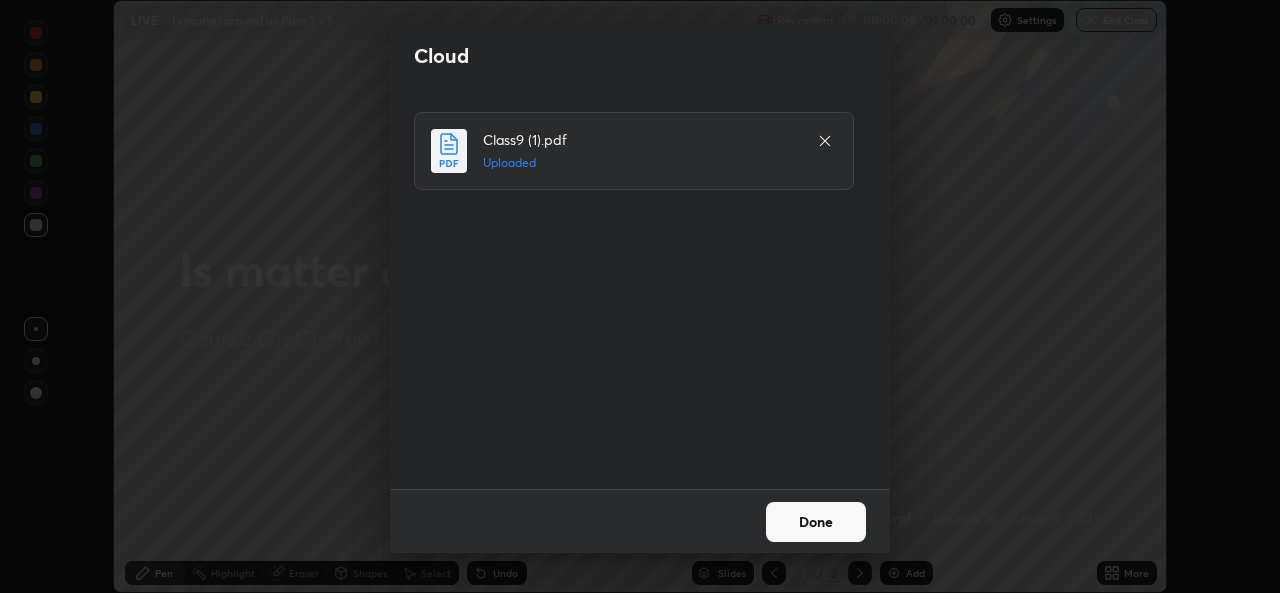 click on "Done" at bounding box center [816, 522] 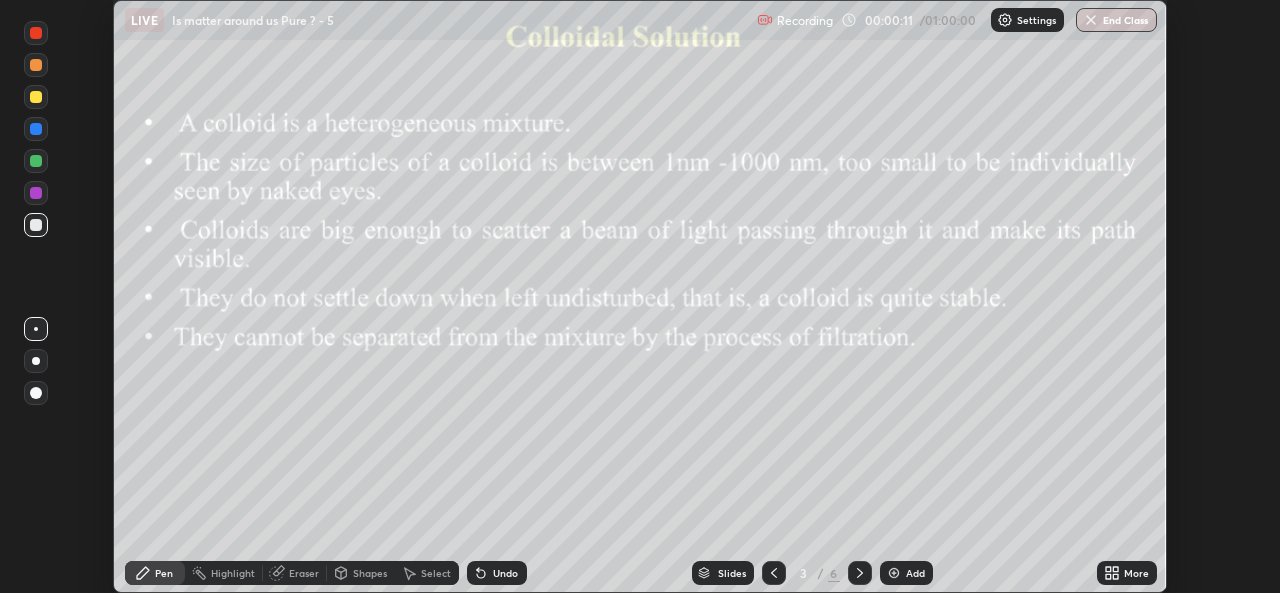 click on "More" at bounding box center [1127, 573] 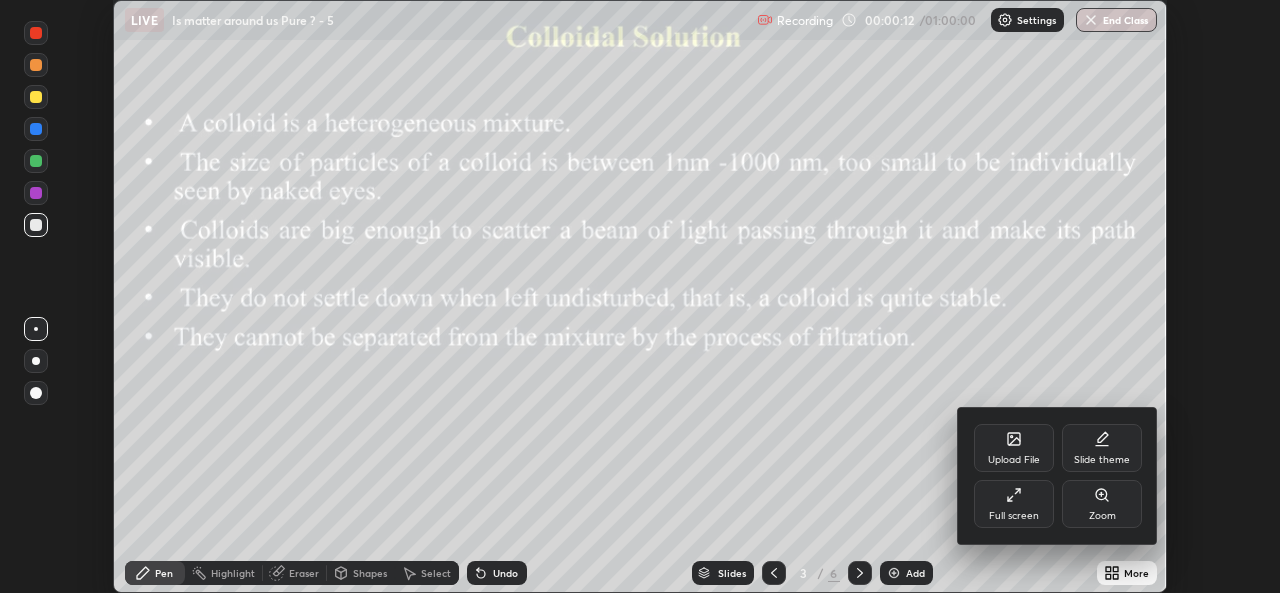click on "Full screen" at bounding box center [1014, 516] 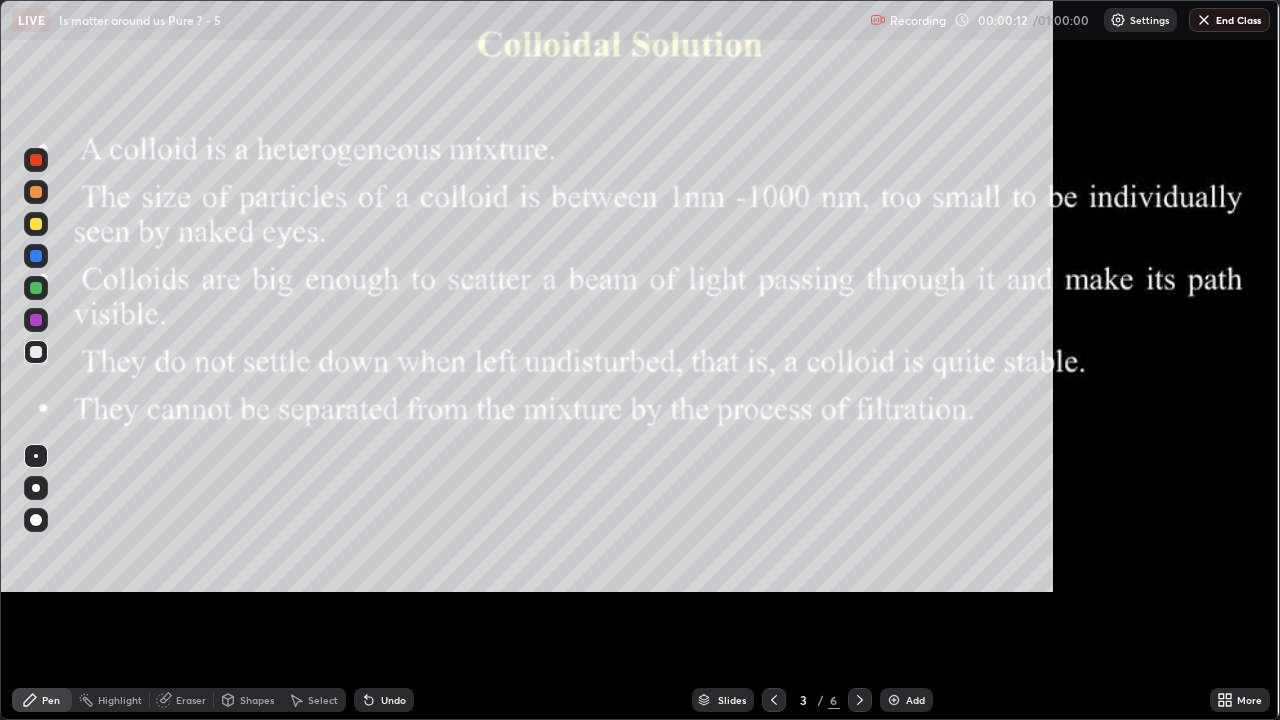scroll, scrollTop: 99280, scrollLeft: 98720, axis: both 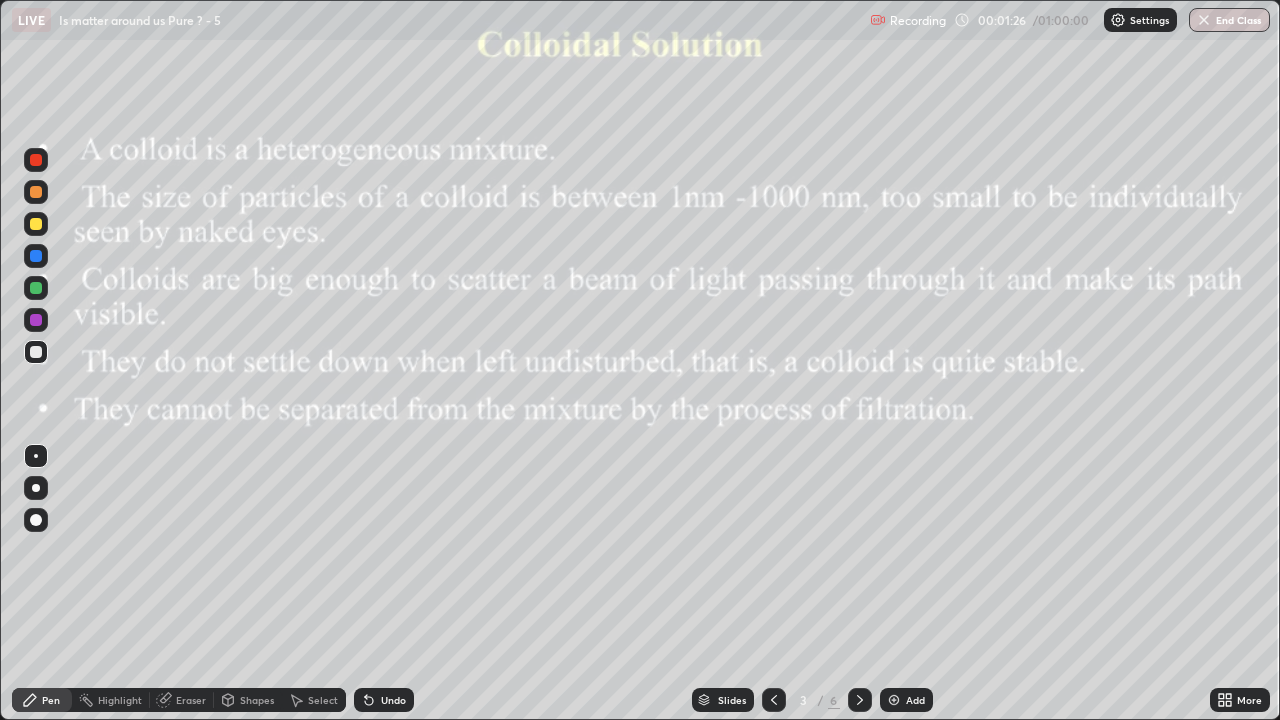 click at bounding box center (36, 224) 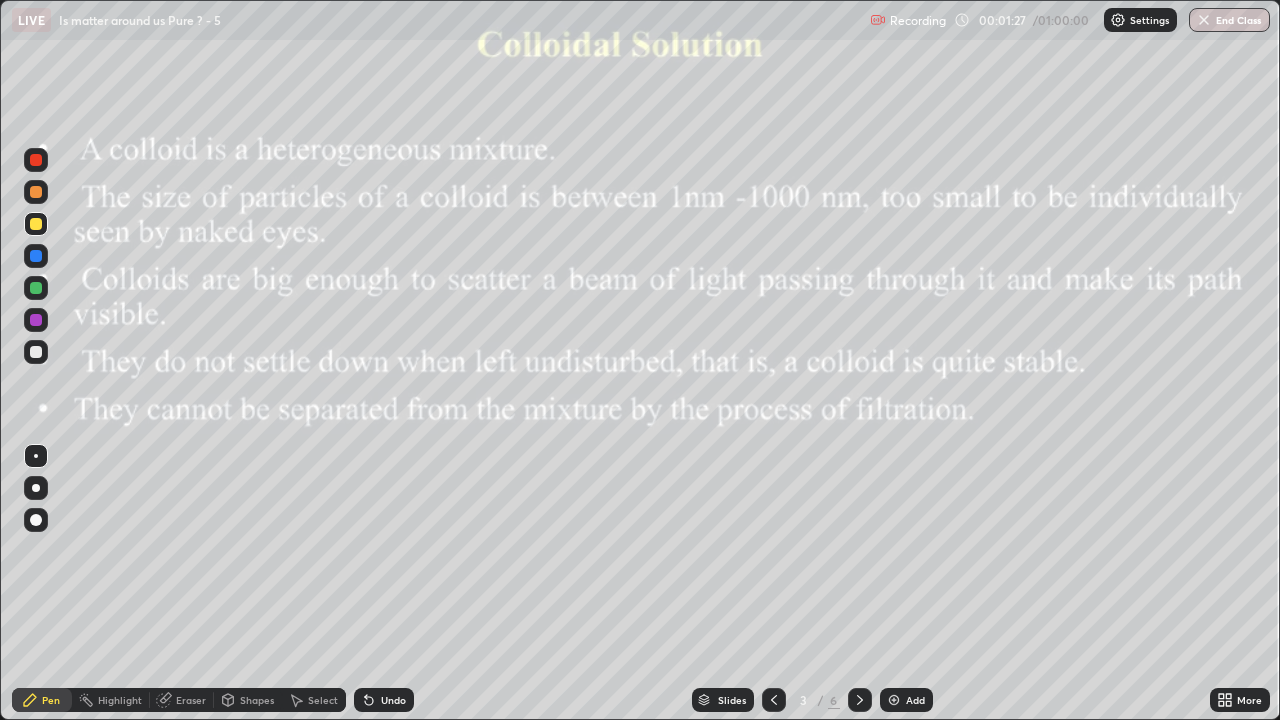 click at bounding box center (36, 352) 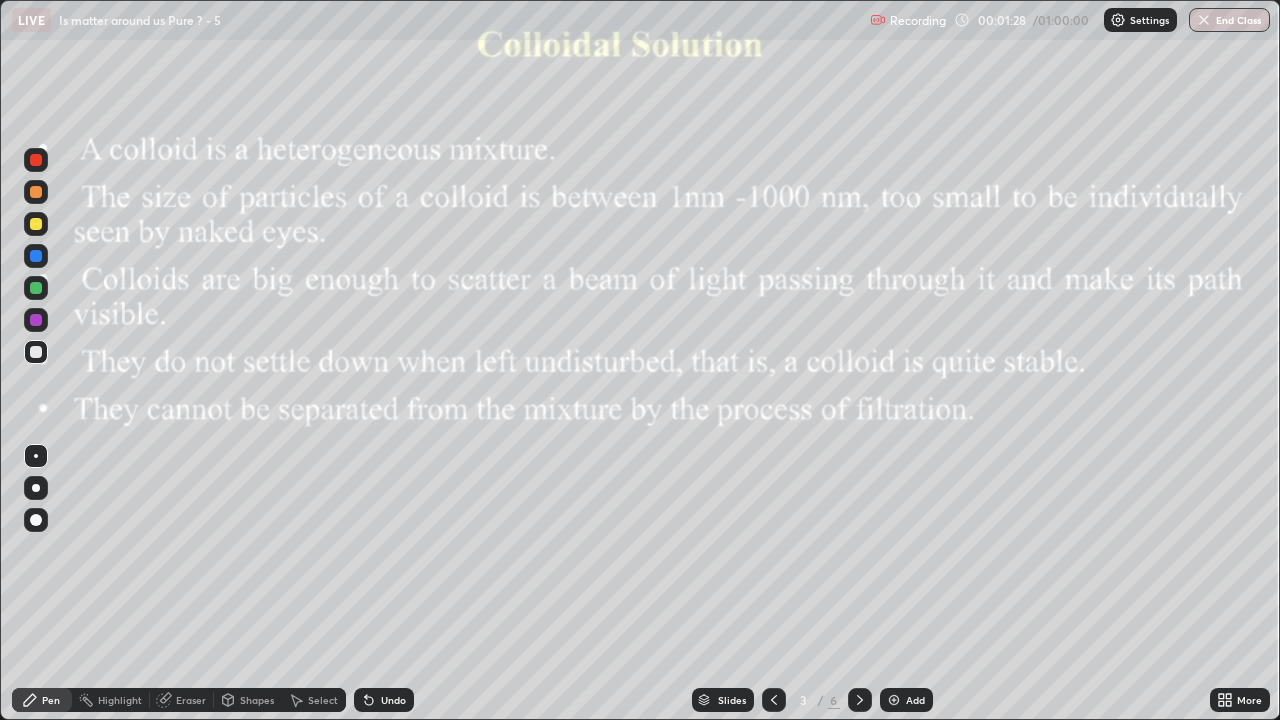 click at bounding box center [36, 224] 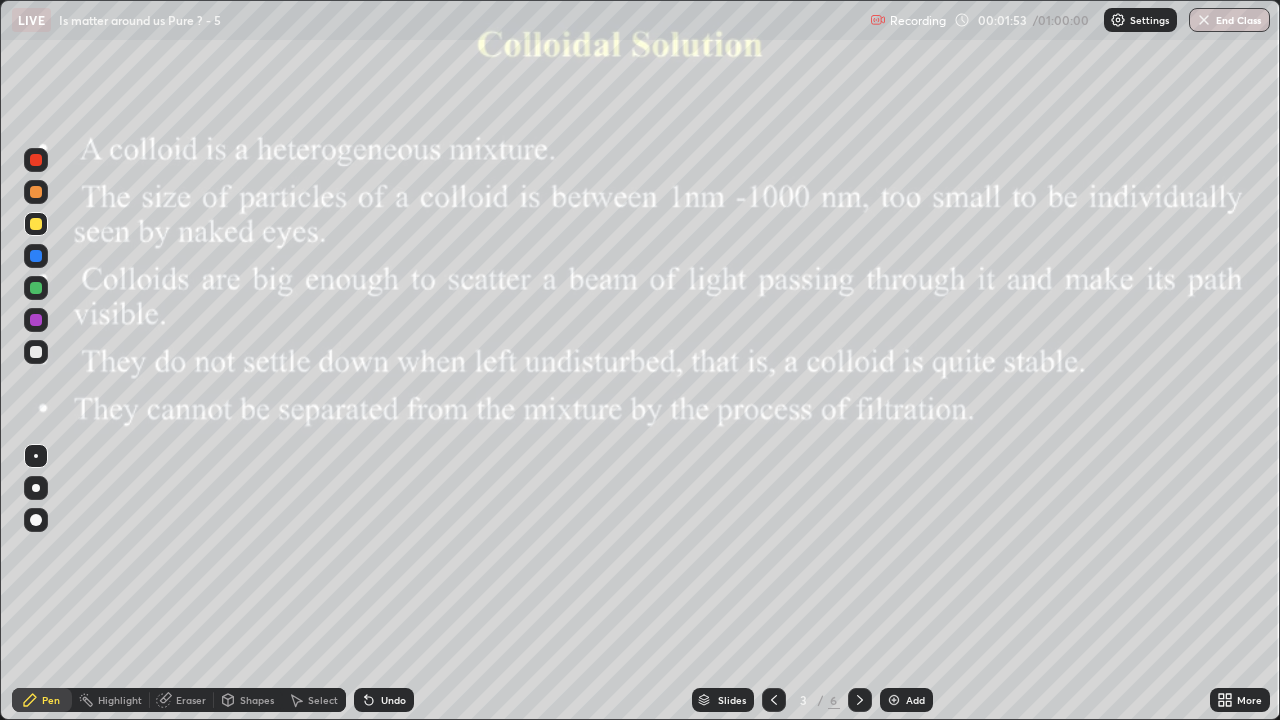 click at bounding box center (894, 700) 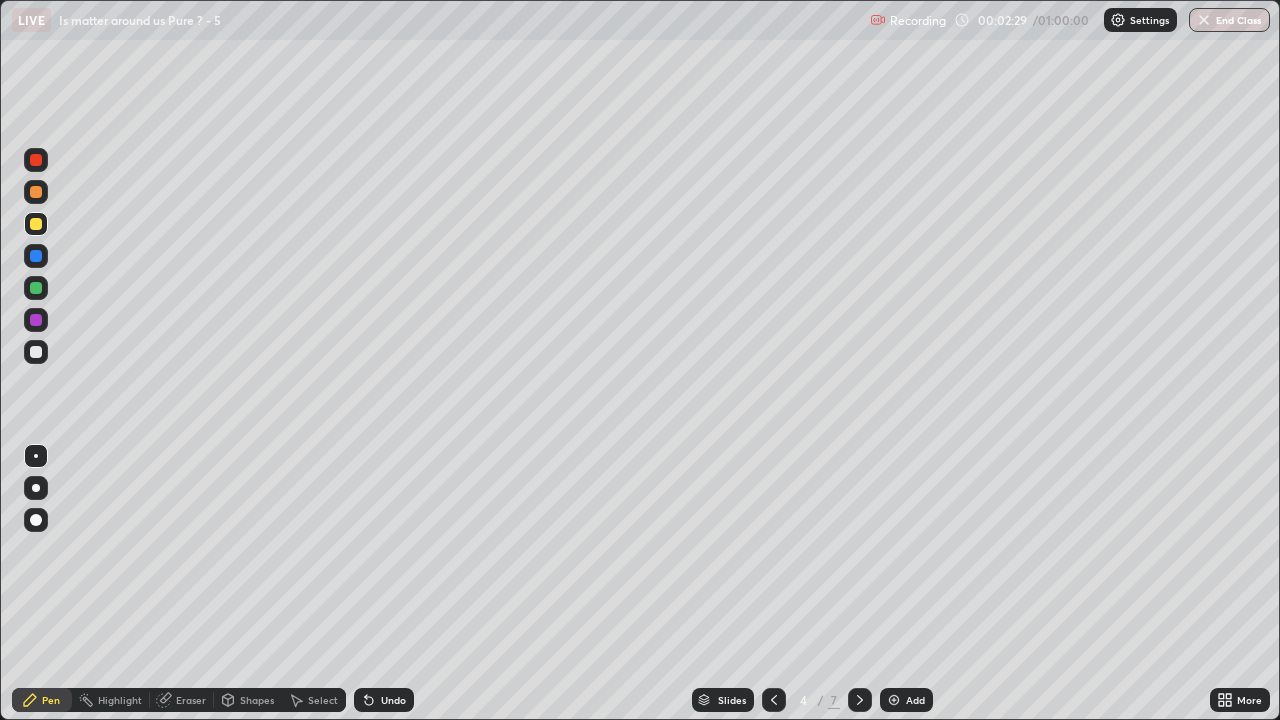 click 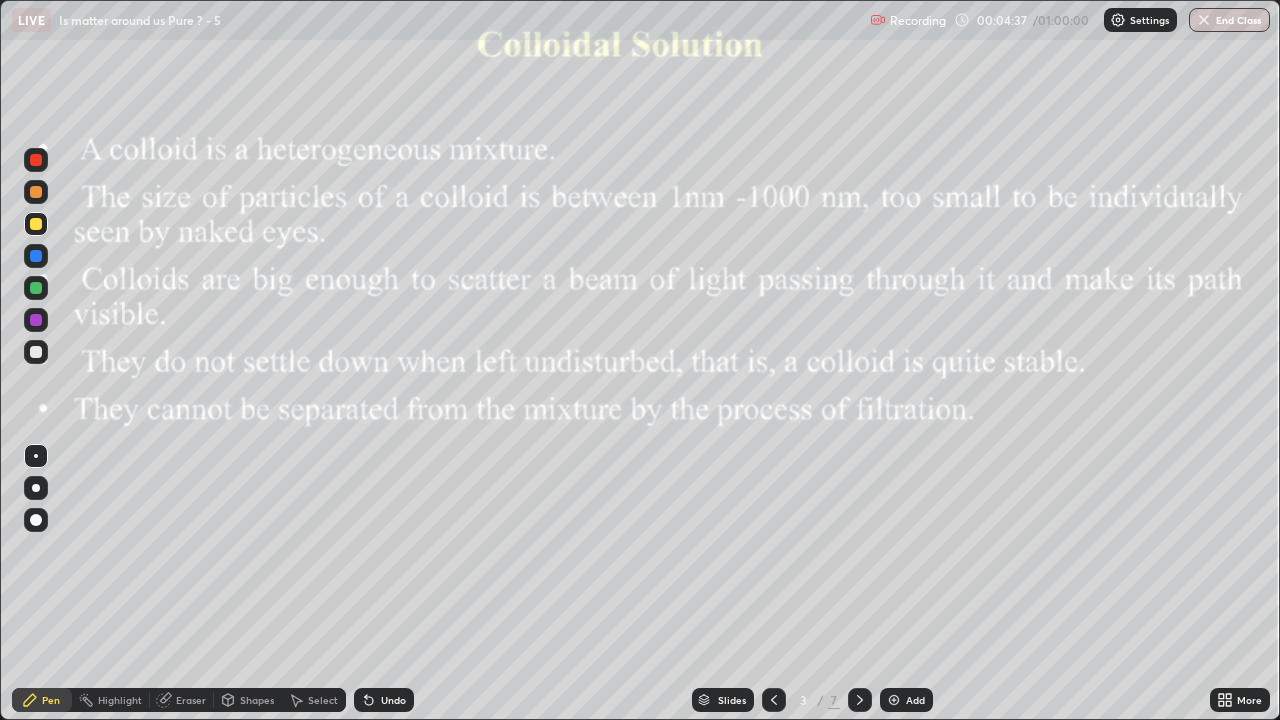 click 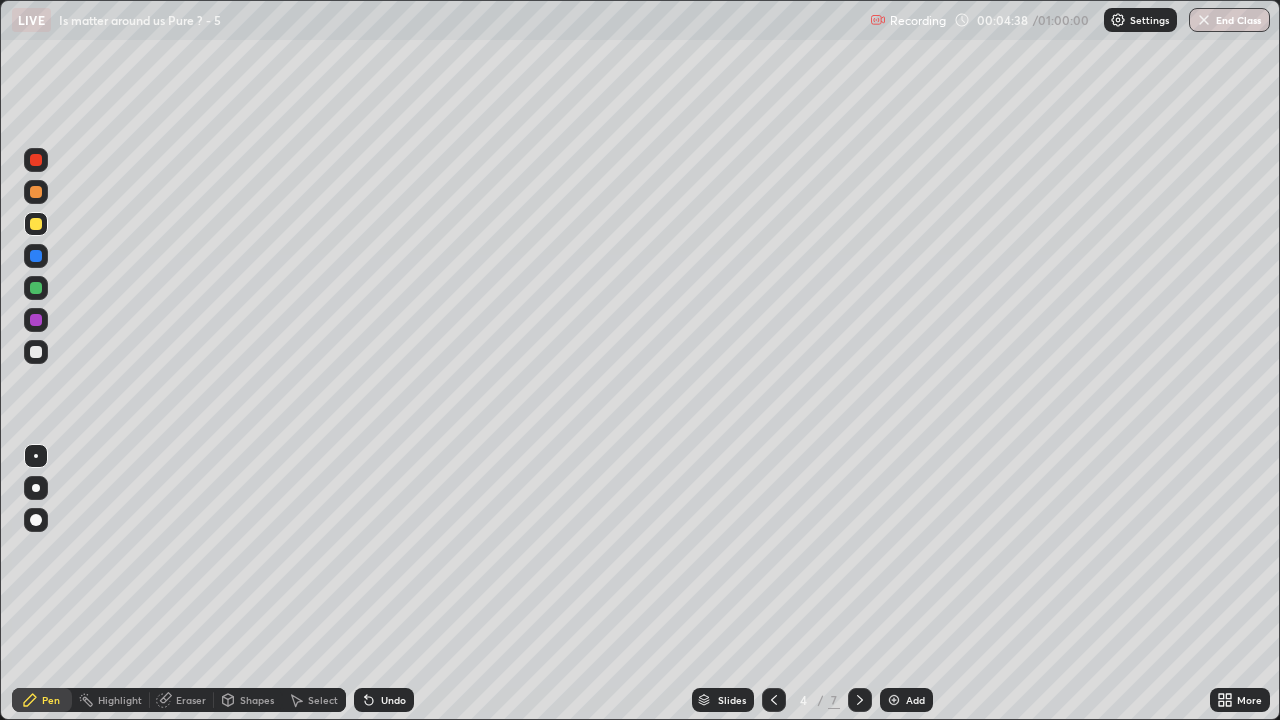 click 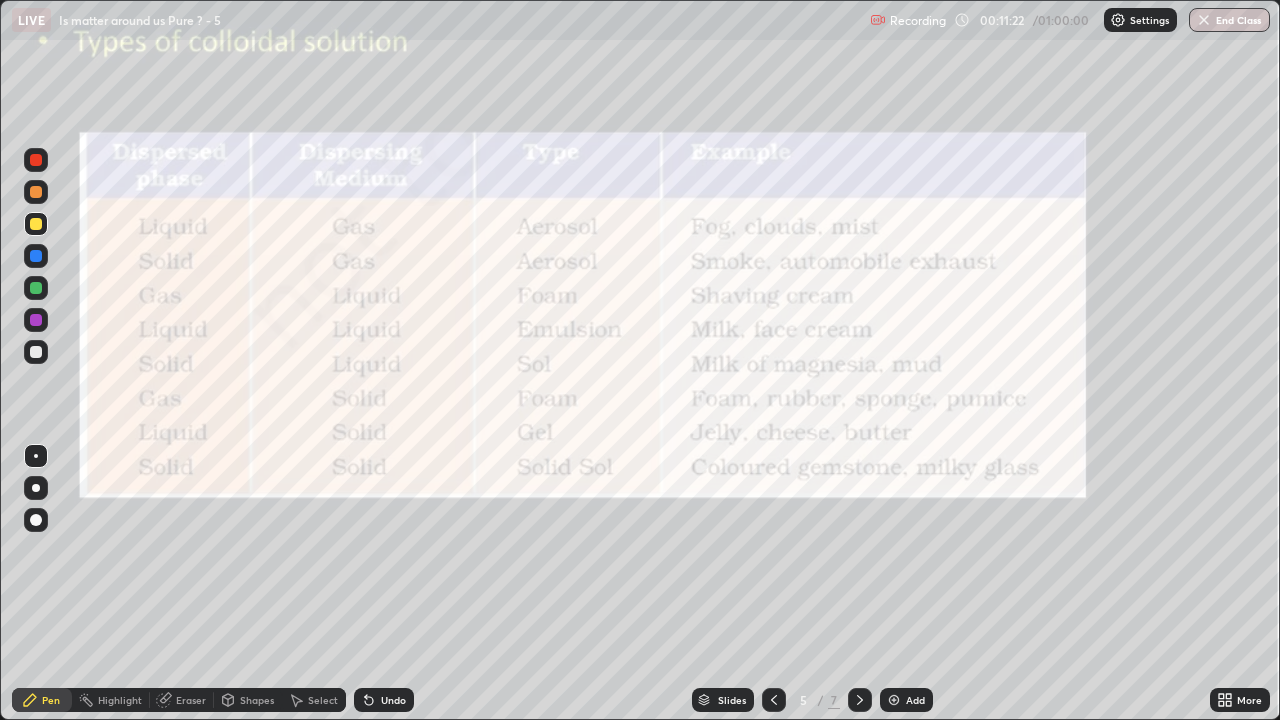 click 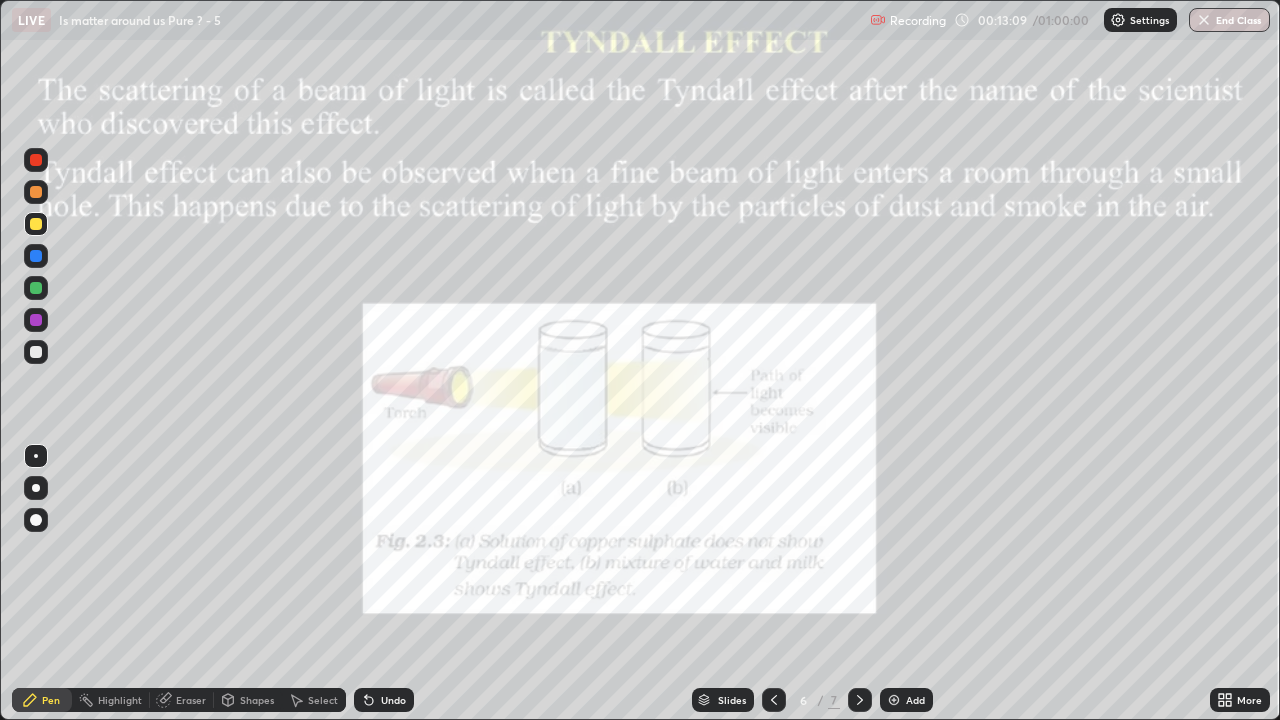 click on "Undo" at bounding box center [384, 700] 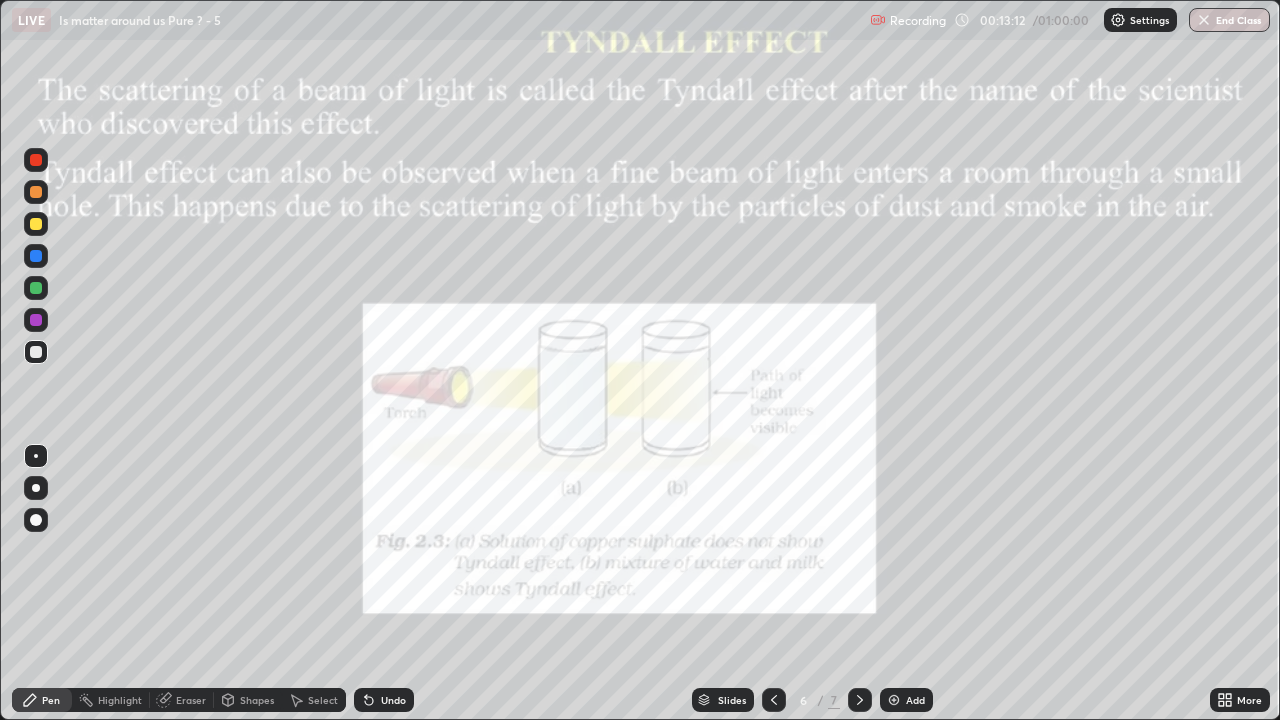 click on "Undo" at bounding box center [393, 700] 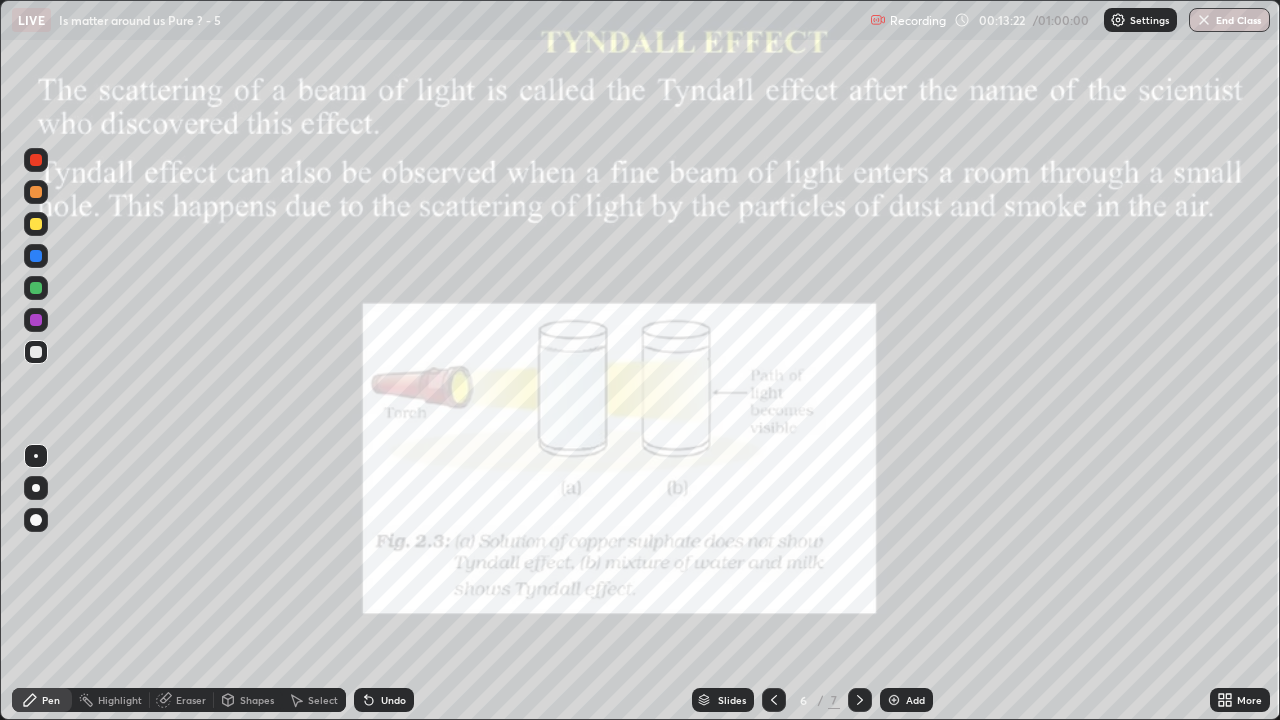 click at bounding box center [36, 224] 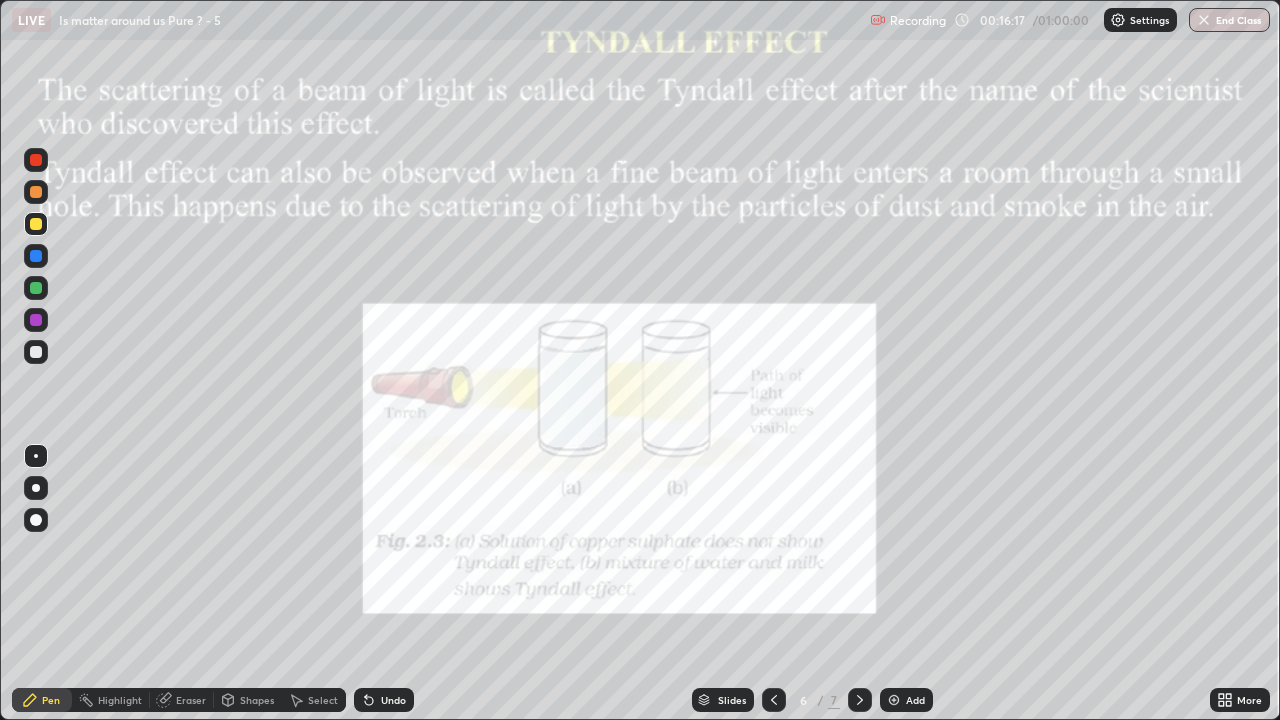 click 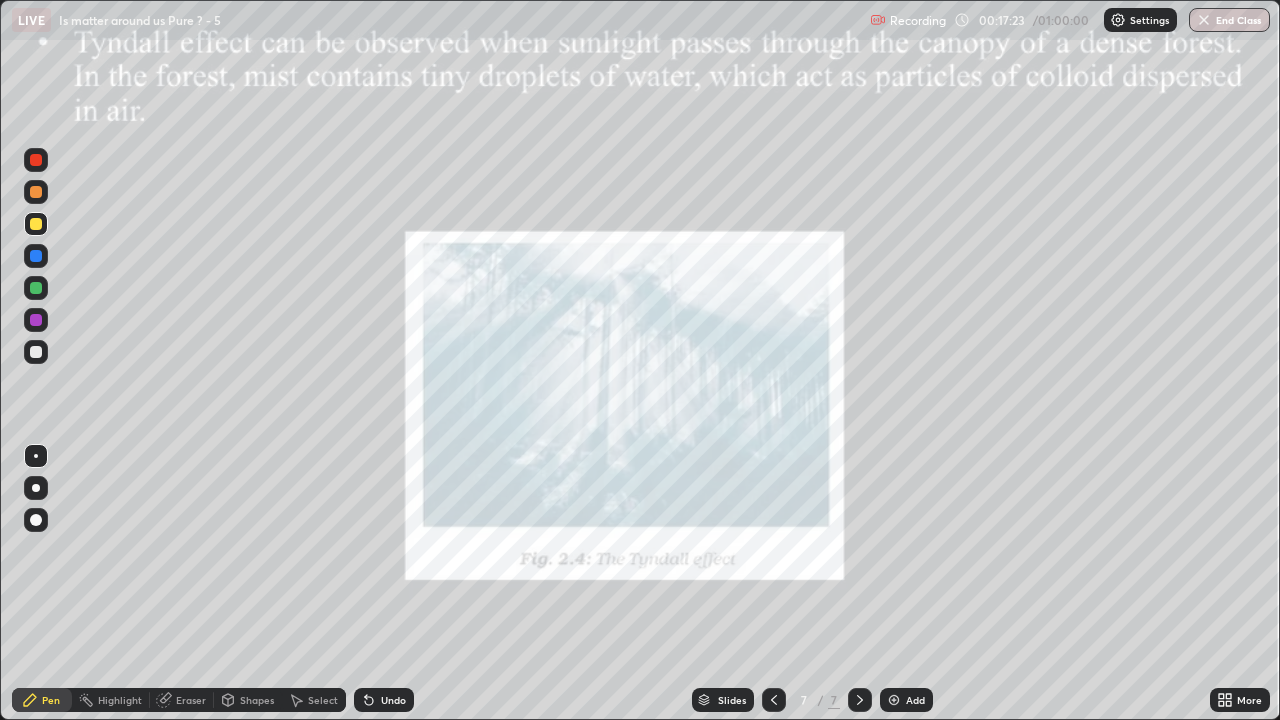 click 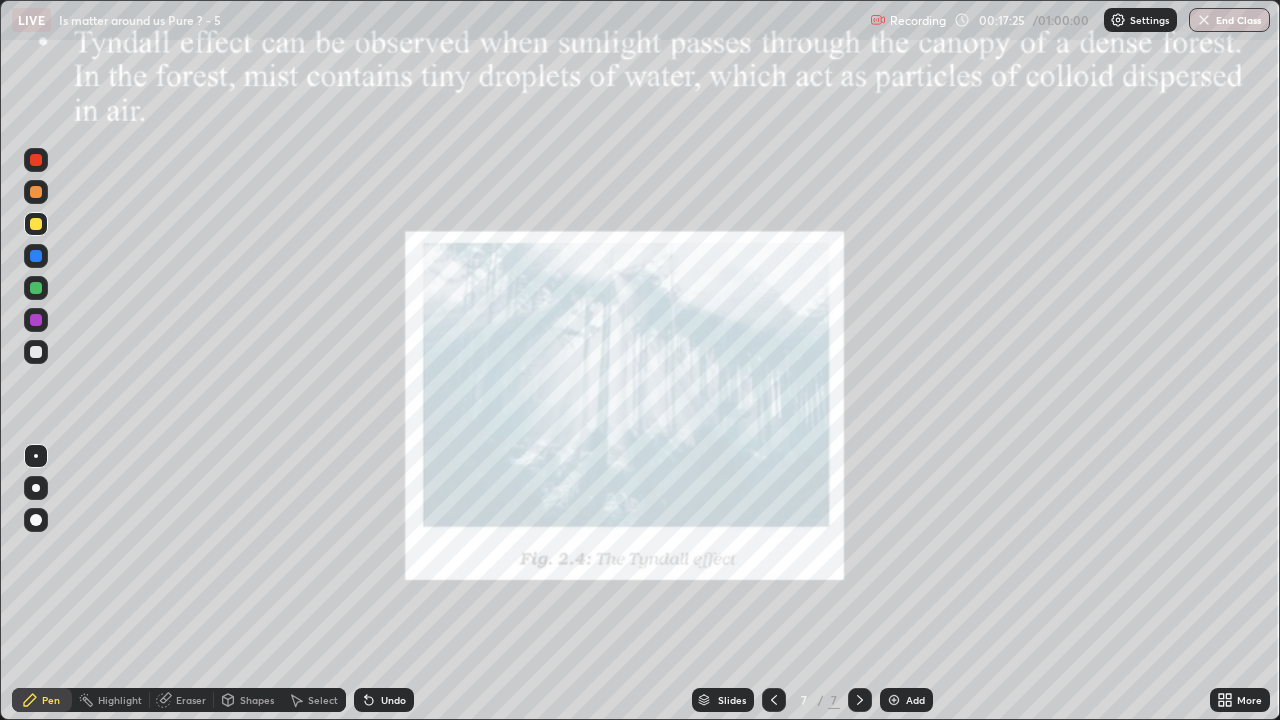 click 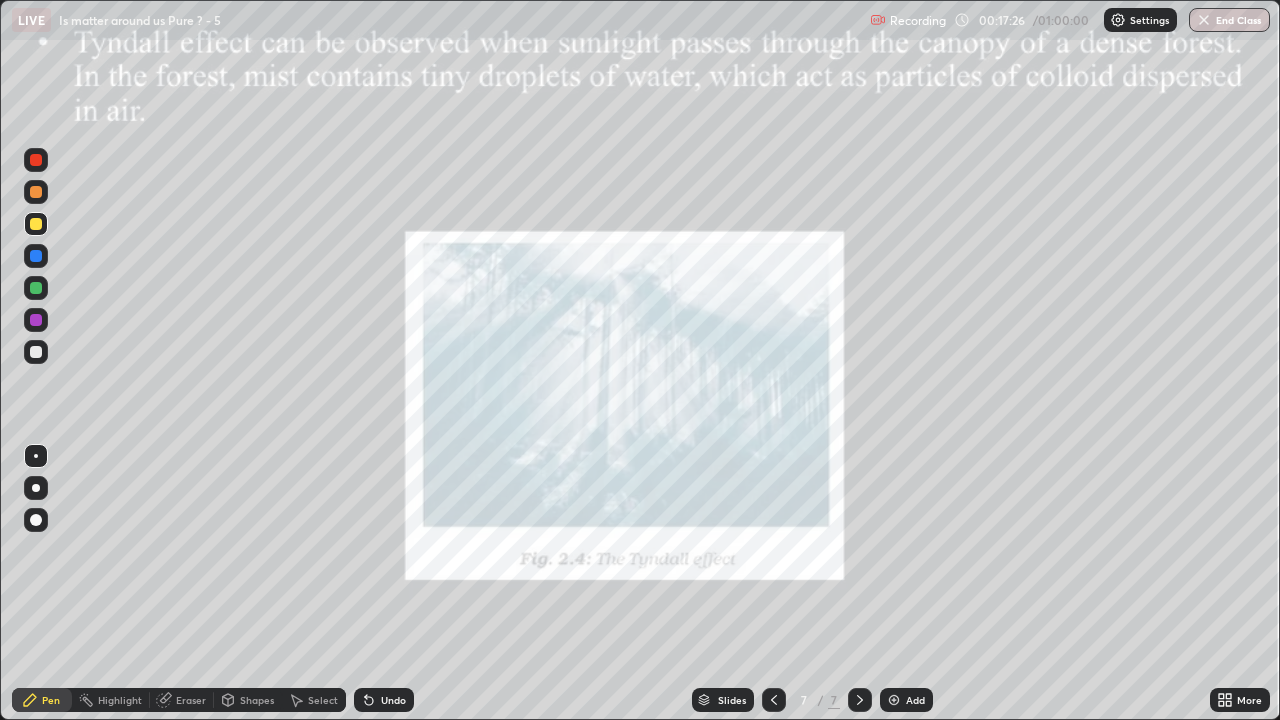 click 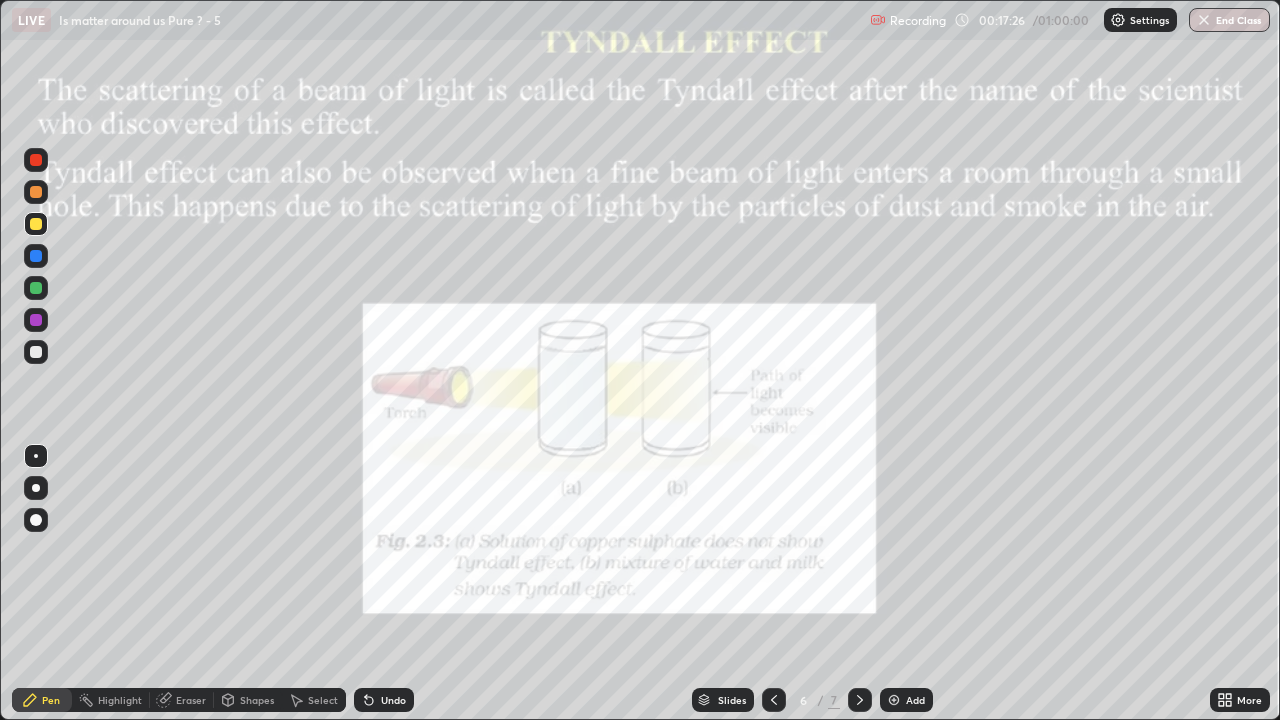 click 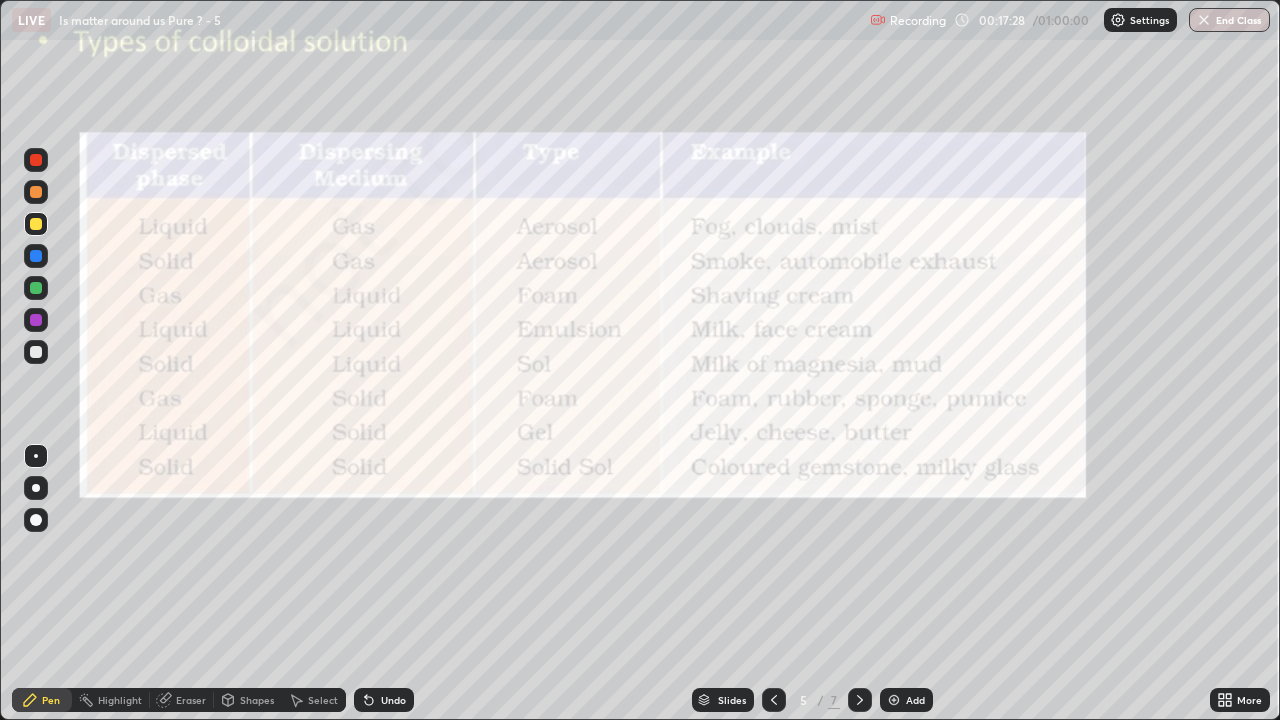click at bounding box center (860, 700) 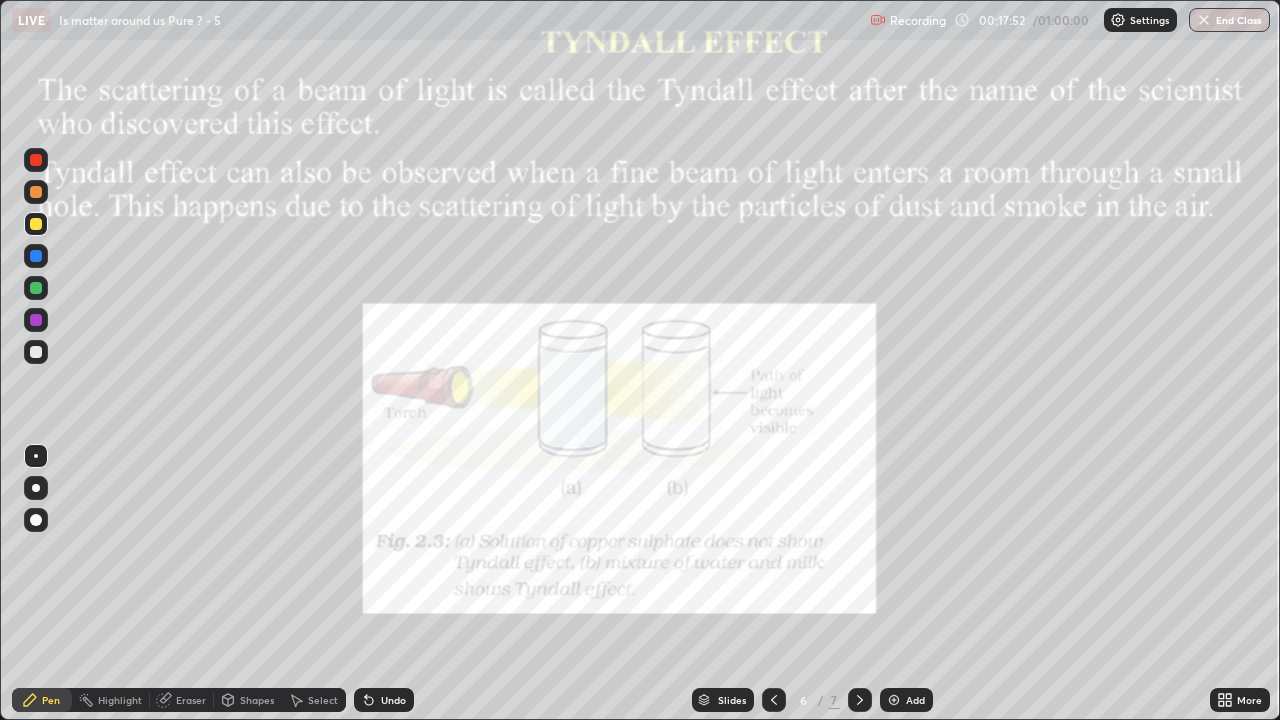 click 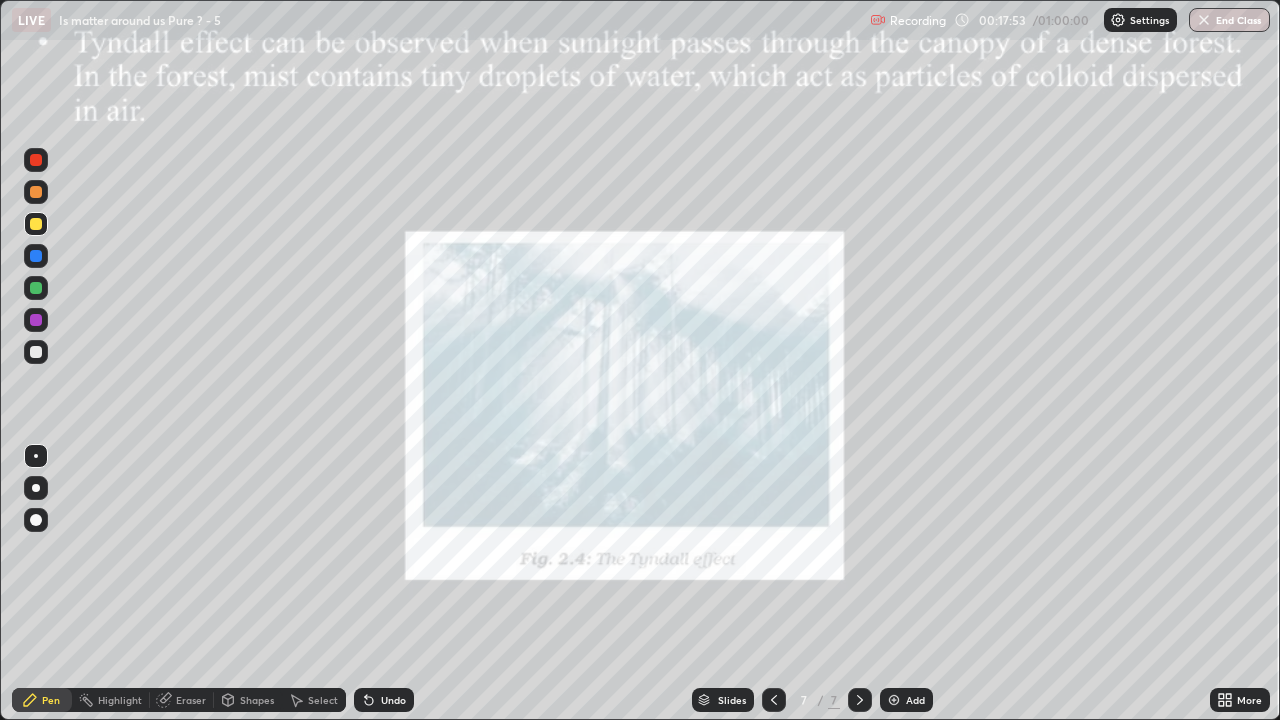click on "Add" at bounding box center (915, 700) 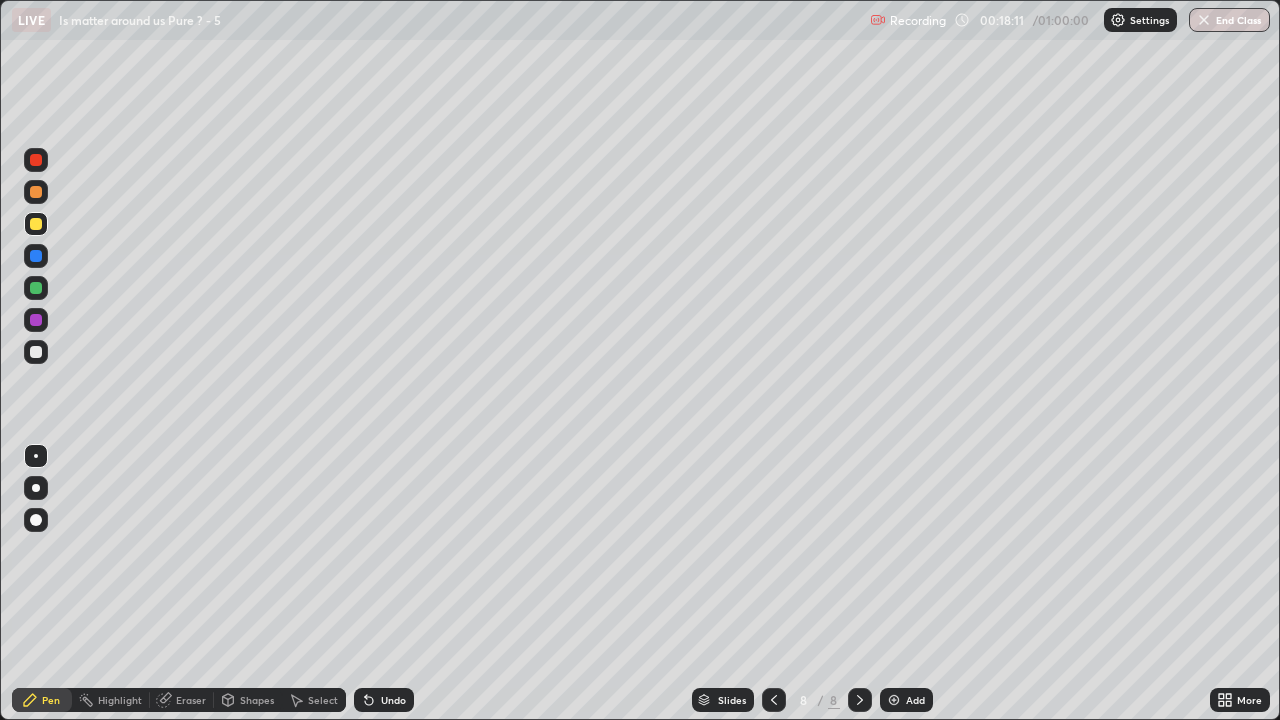 click on "Undo" at bounding box center (393, 700) 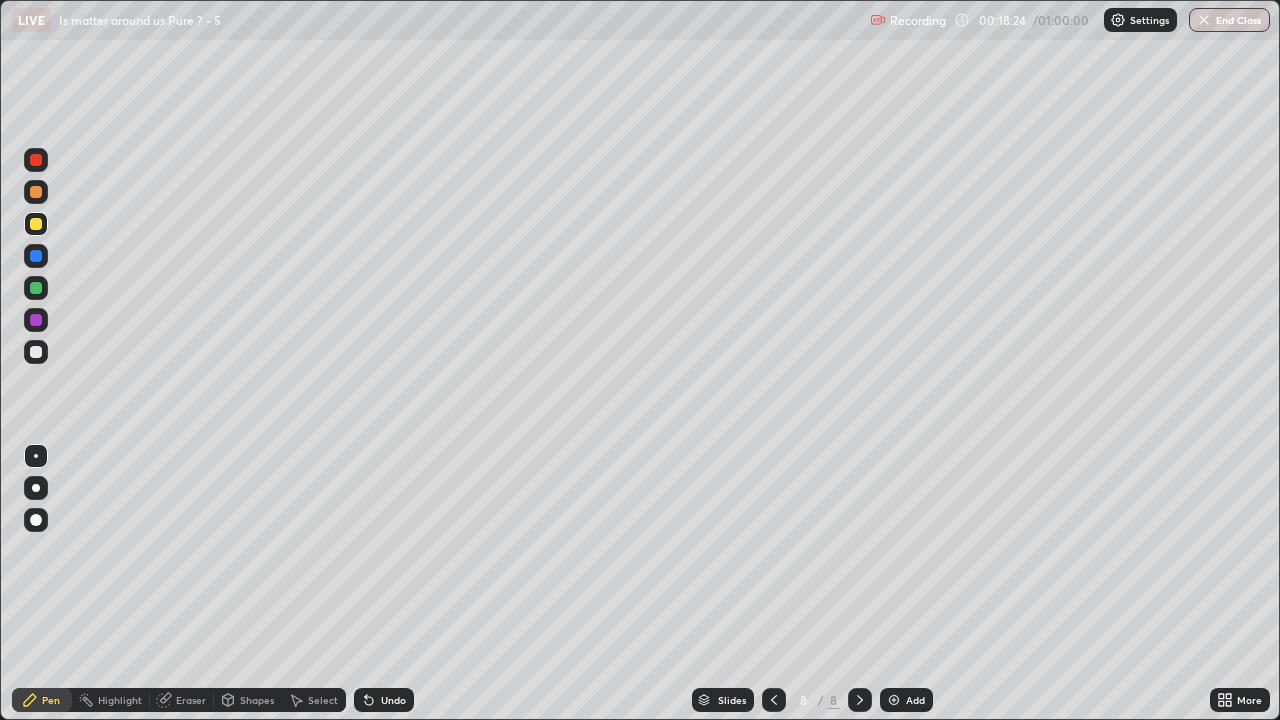 click at bounding box center [36, 288] 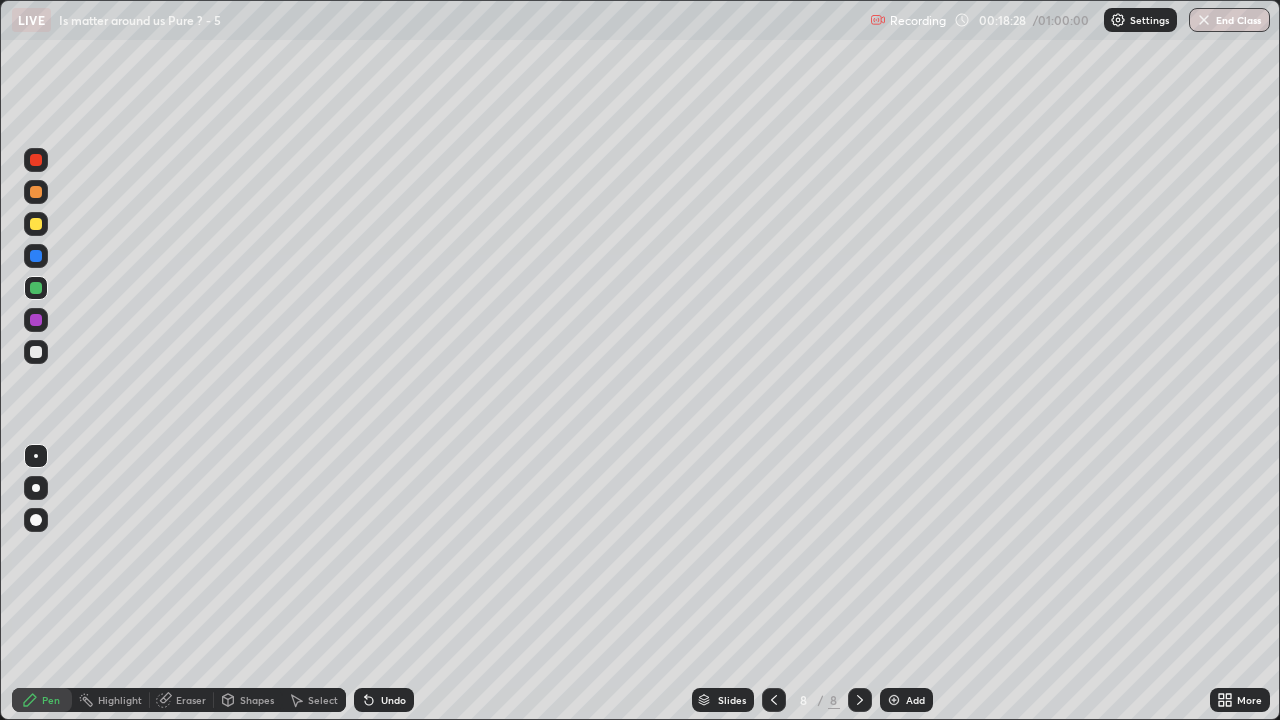 click on "Undo" at bounding box center [384, 700] 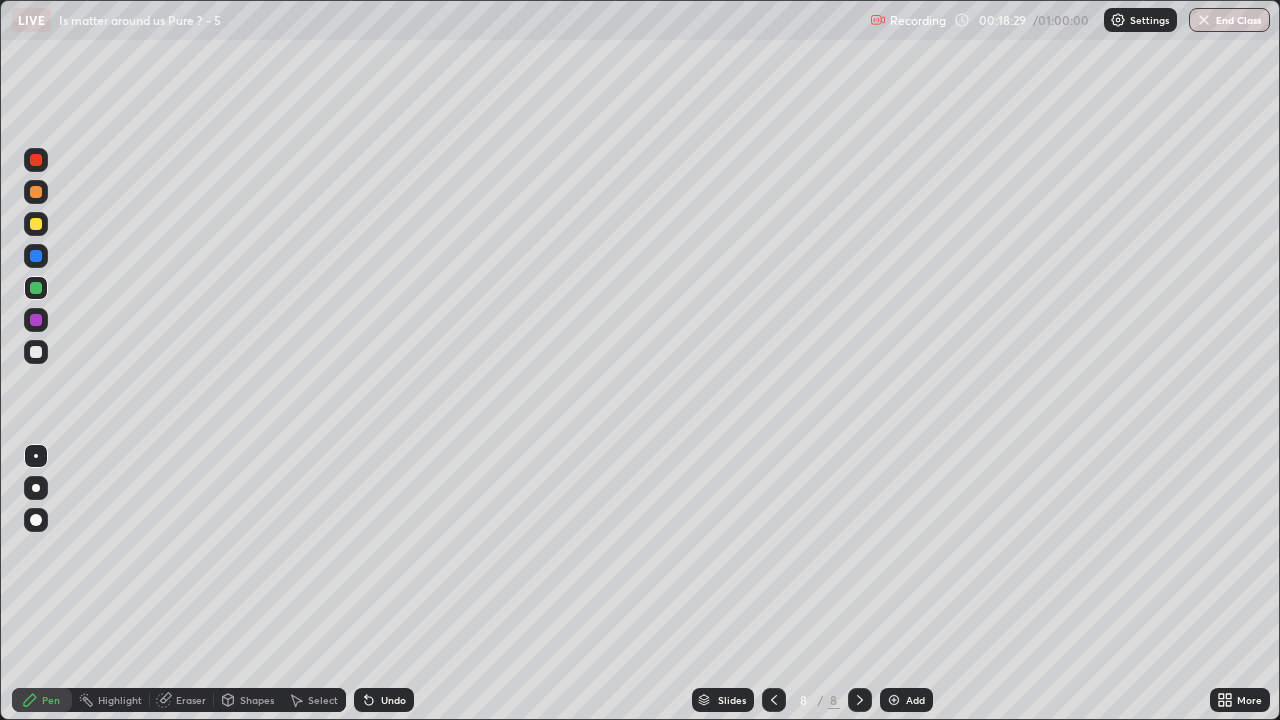 click on "Undo" at bounding box center (393, 700) 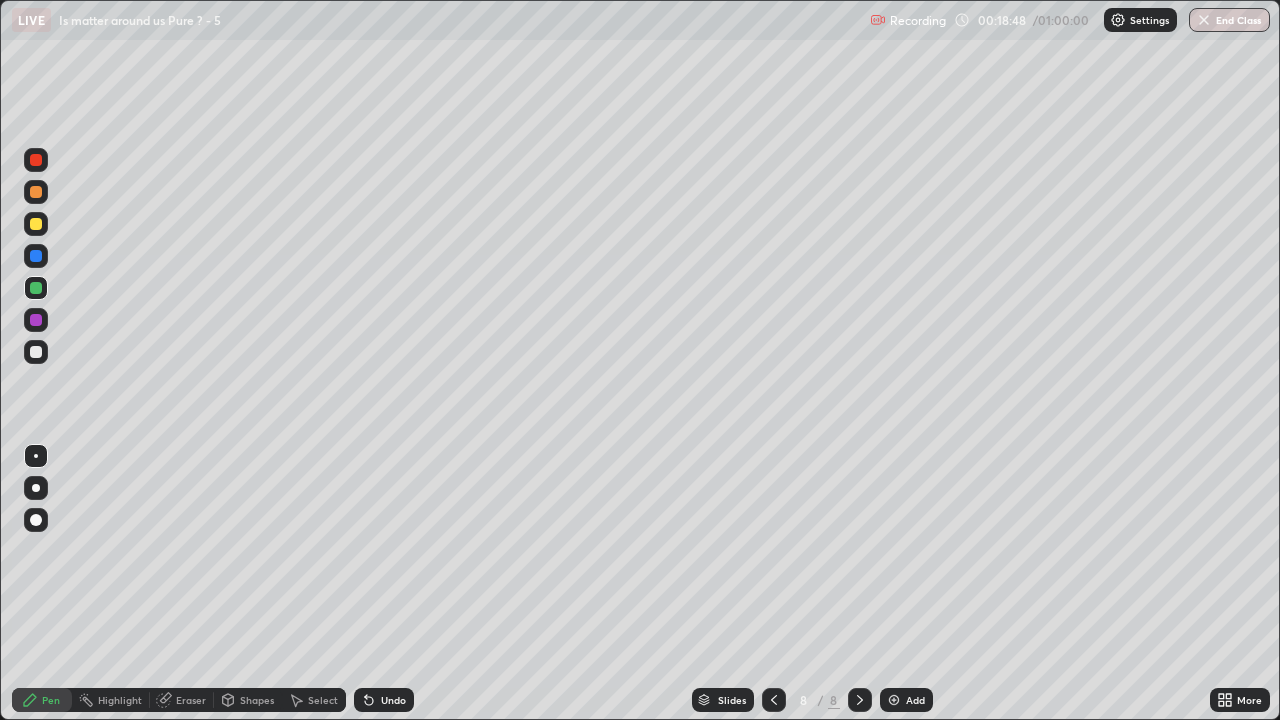 click on "Undo" at bounding box center [393, 700] 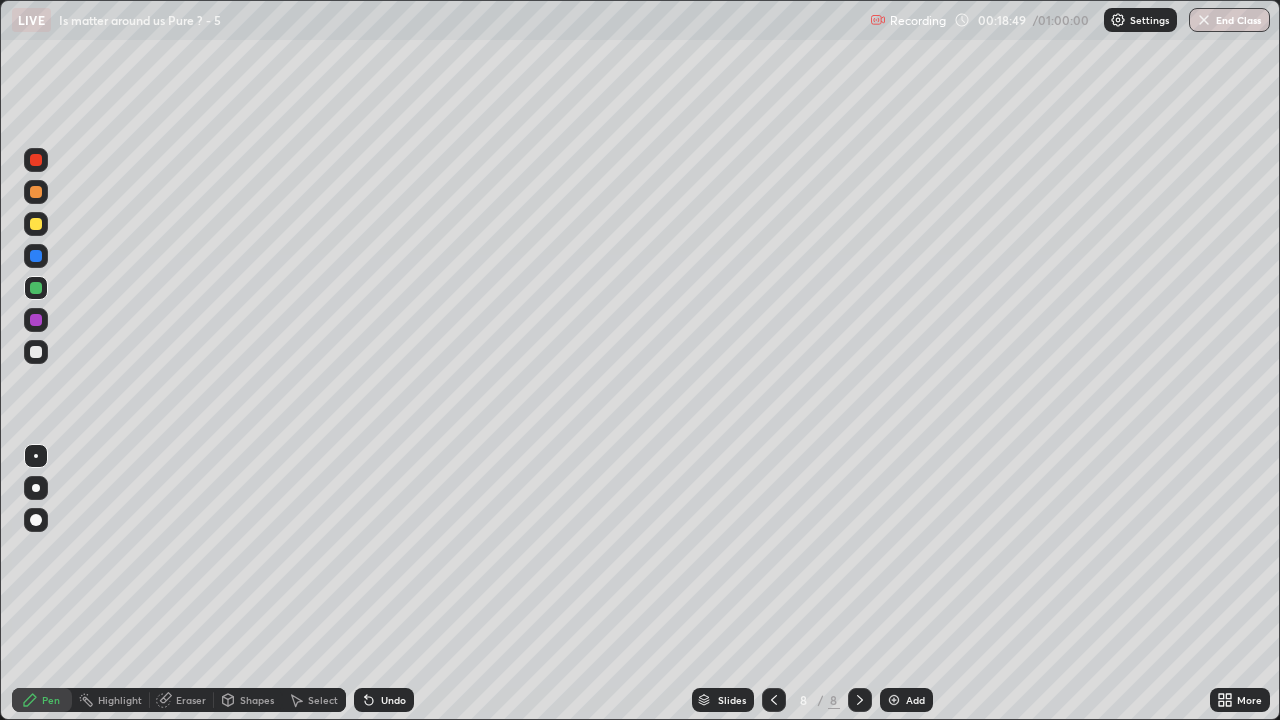 click on "Eraser" at bounding box center [191, 700] 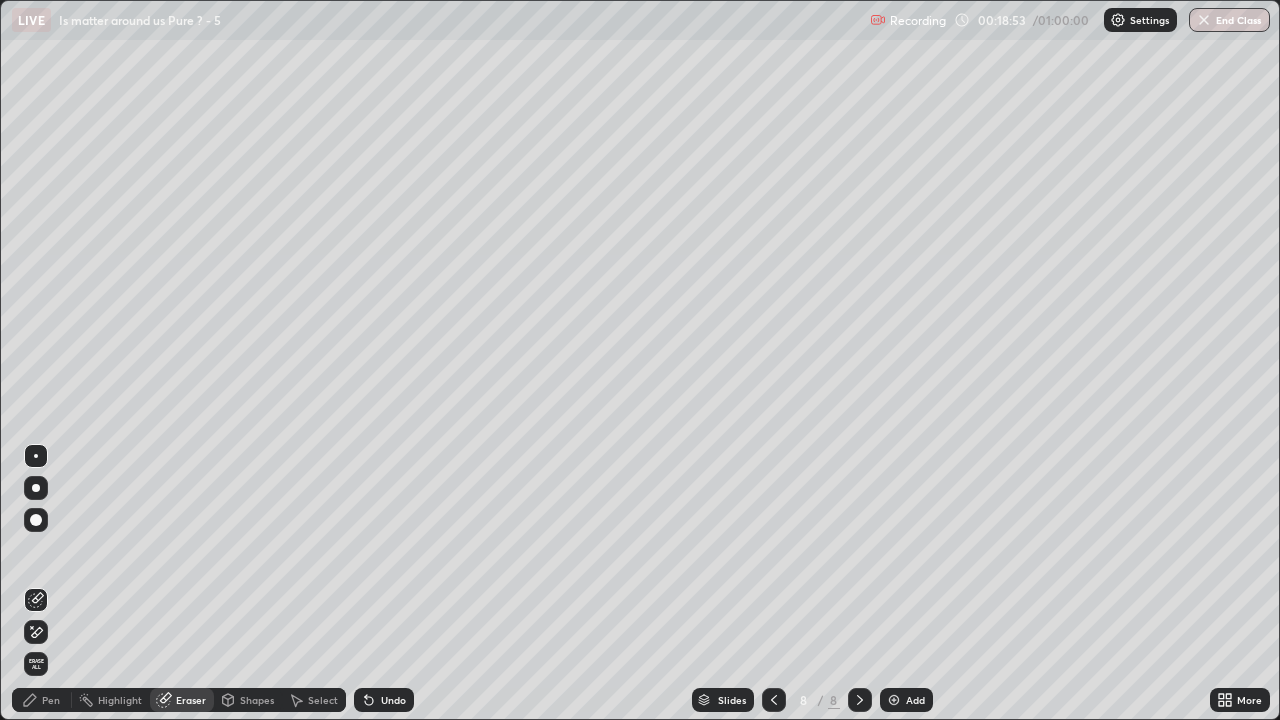click on "Undo" at bounding box center [384, 700] 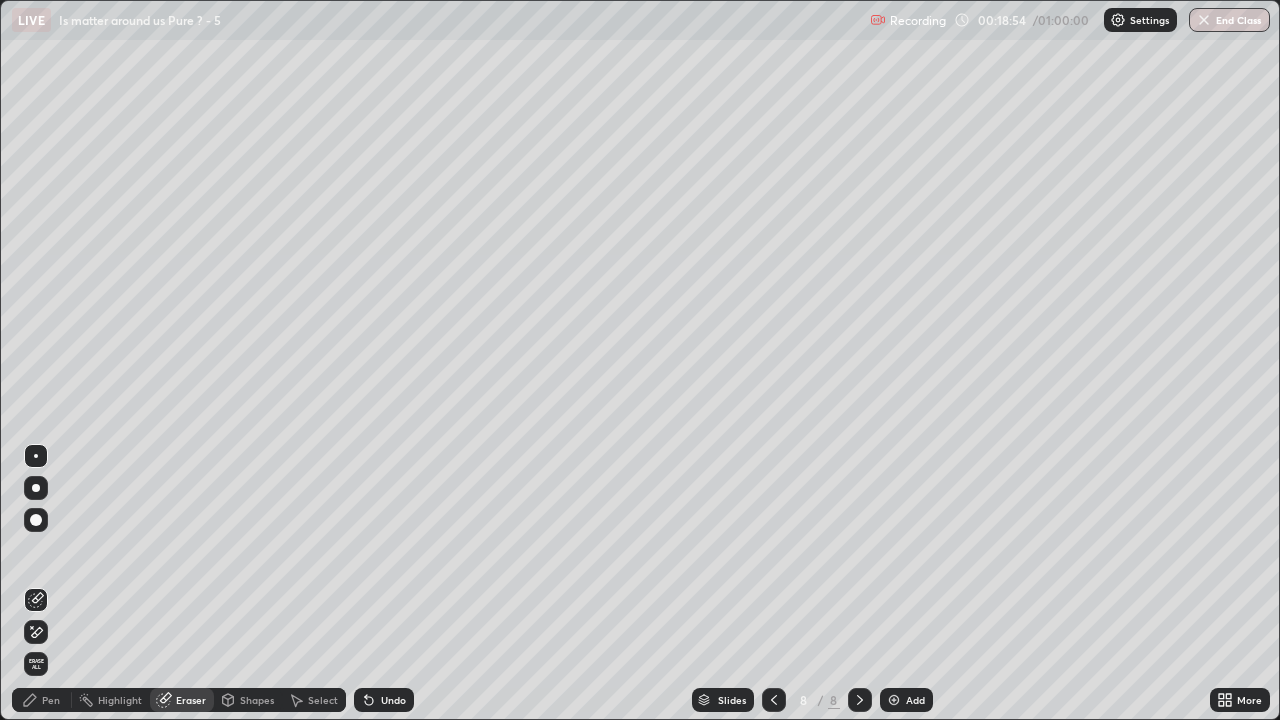 click on "Pen" at bounding box center [42, 700] 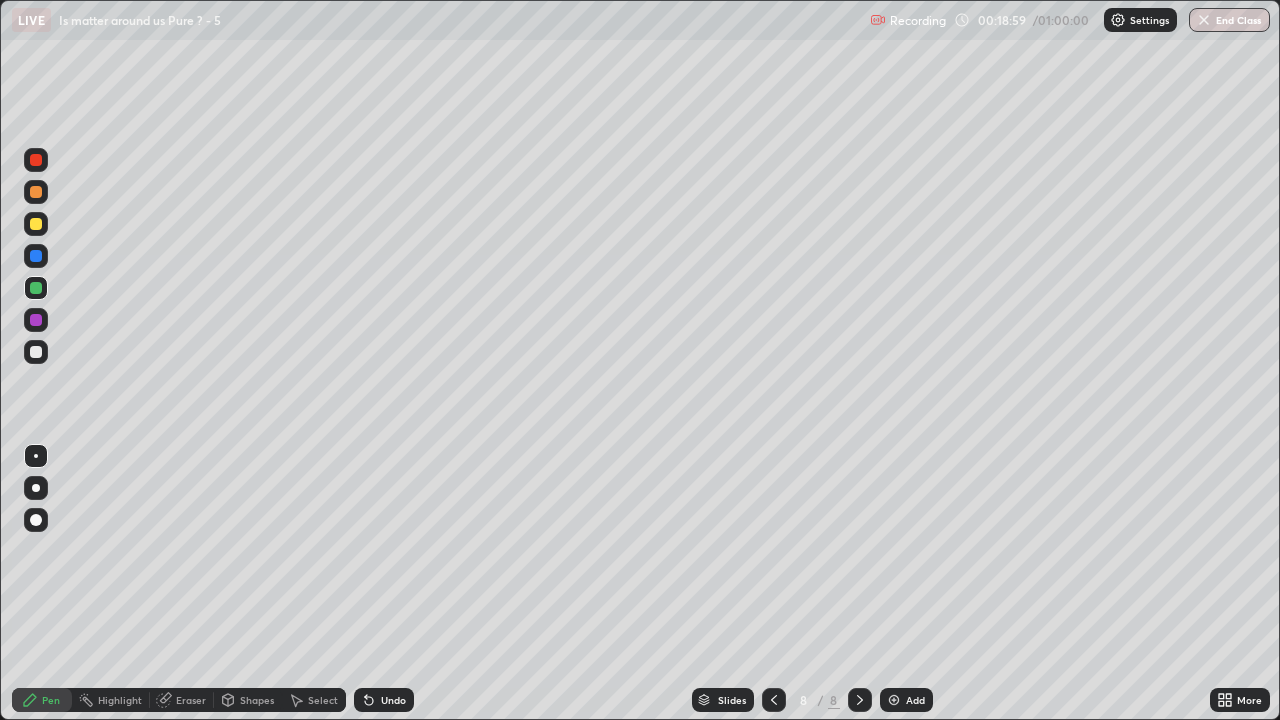 click 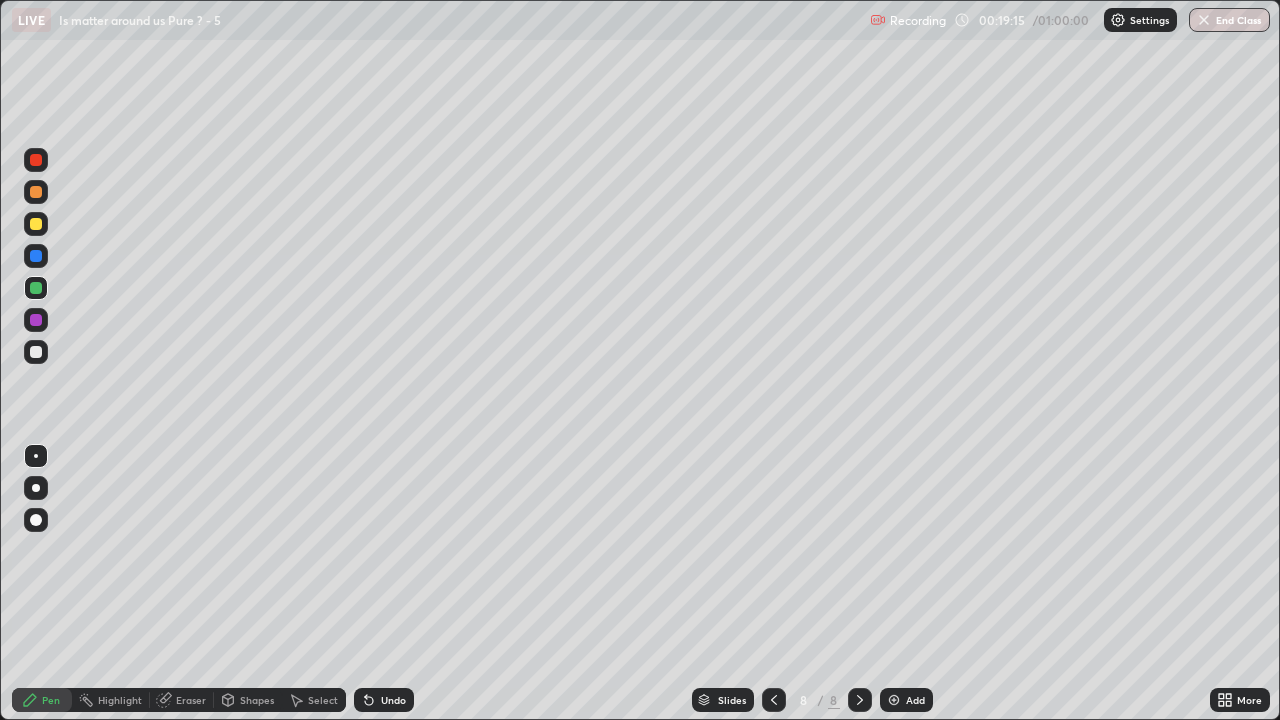 click at bounding box center [36, 256] 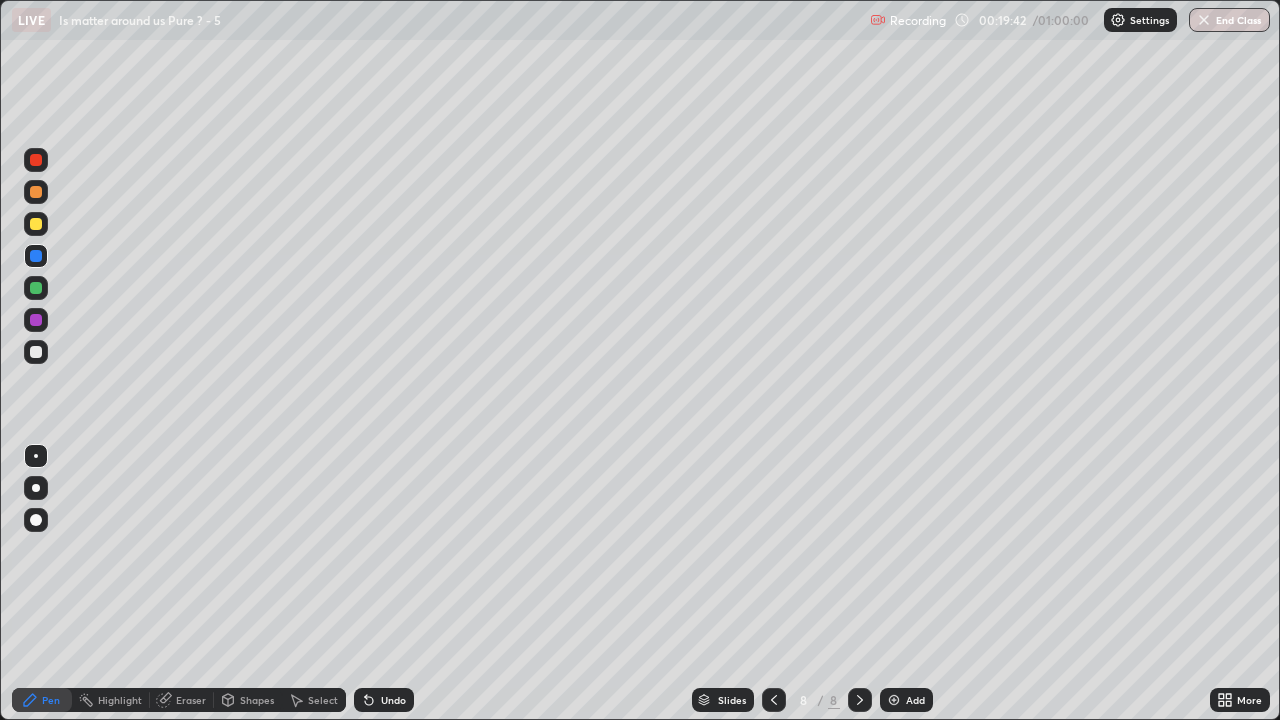 click at bounding box center [36, 352] 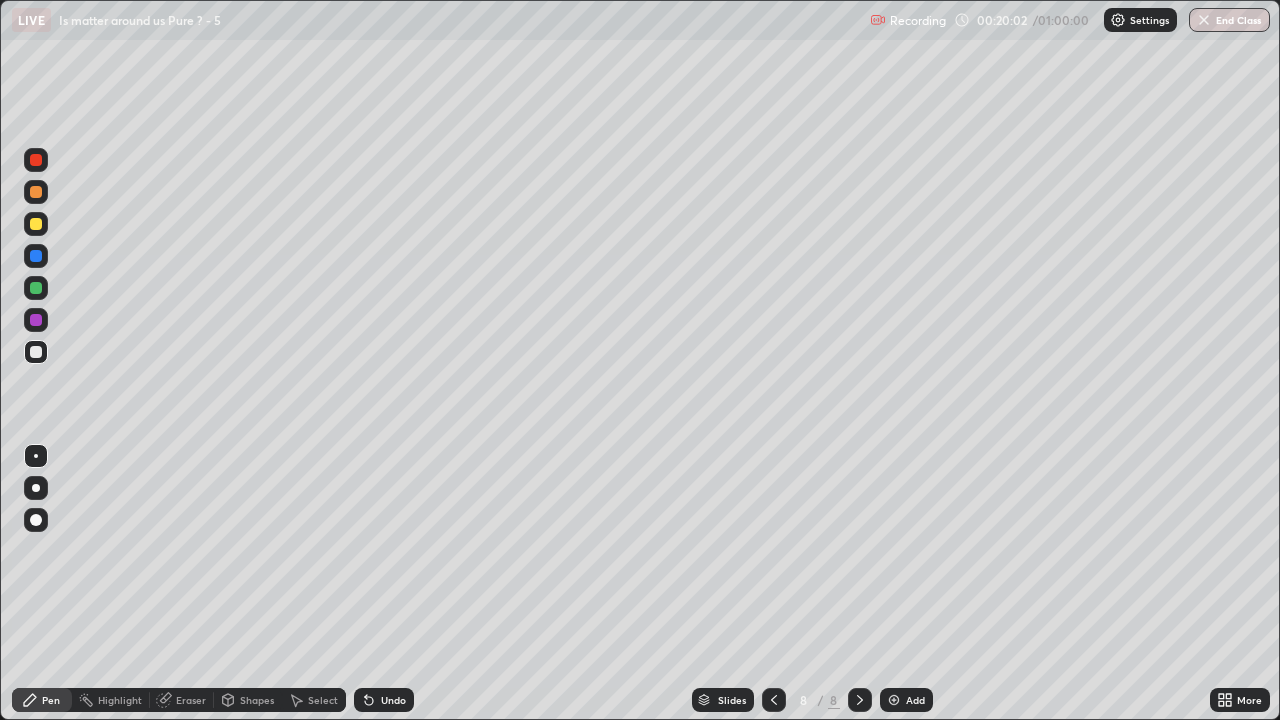 click at bounding box center (36, 256) 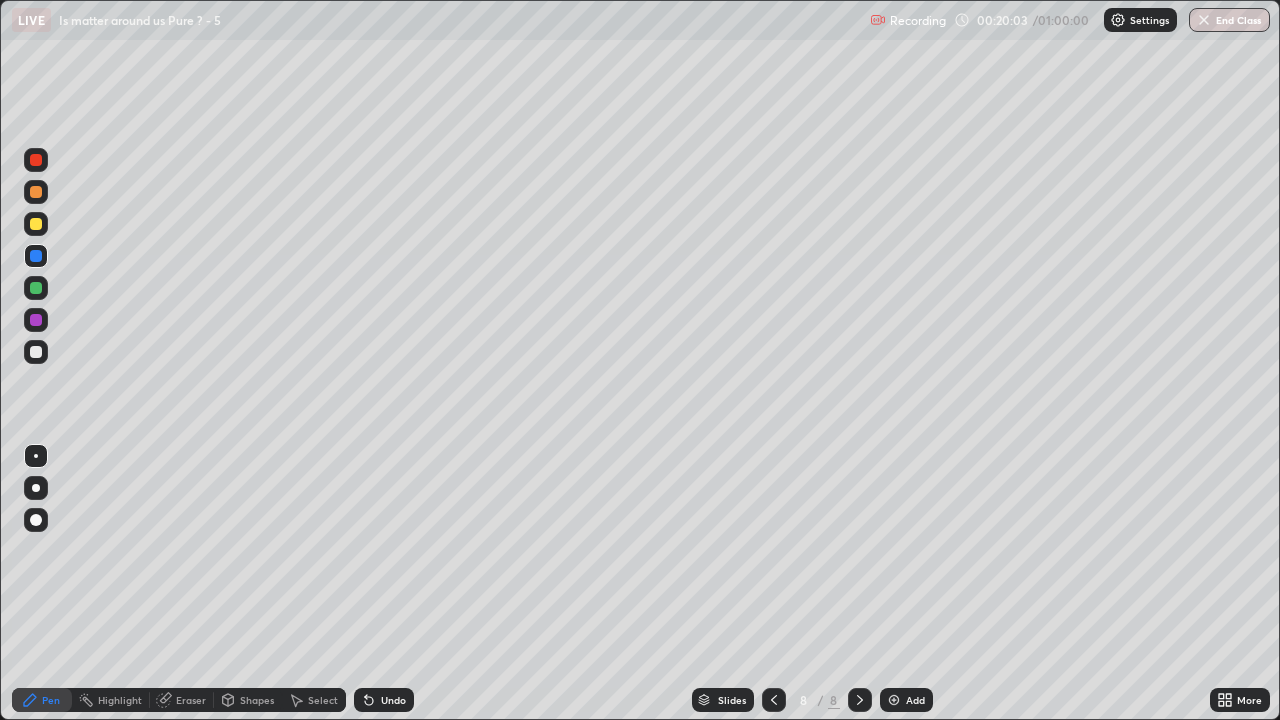 click at bounding box center [36, 288] 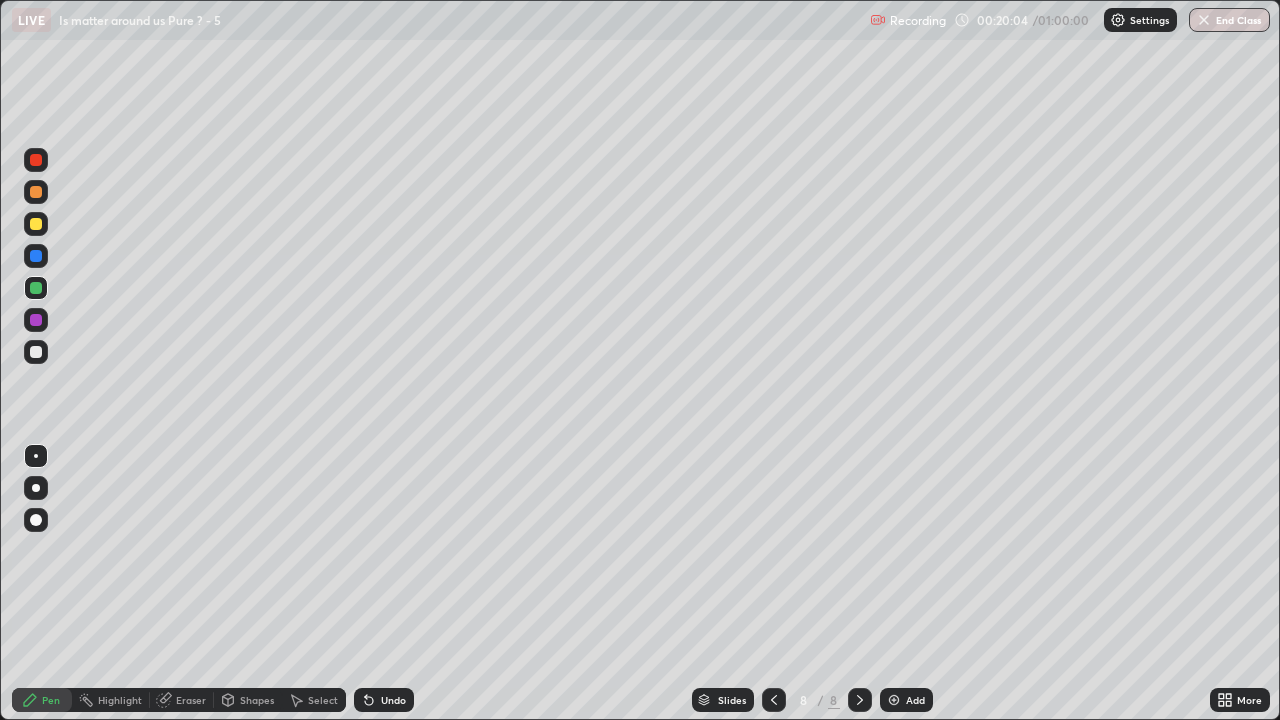 click at bounding box center (36, 256) 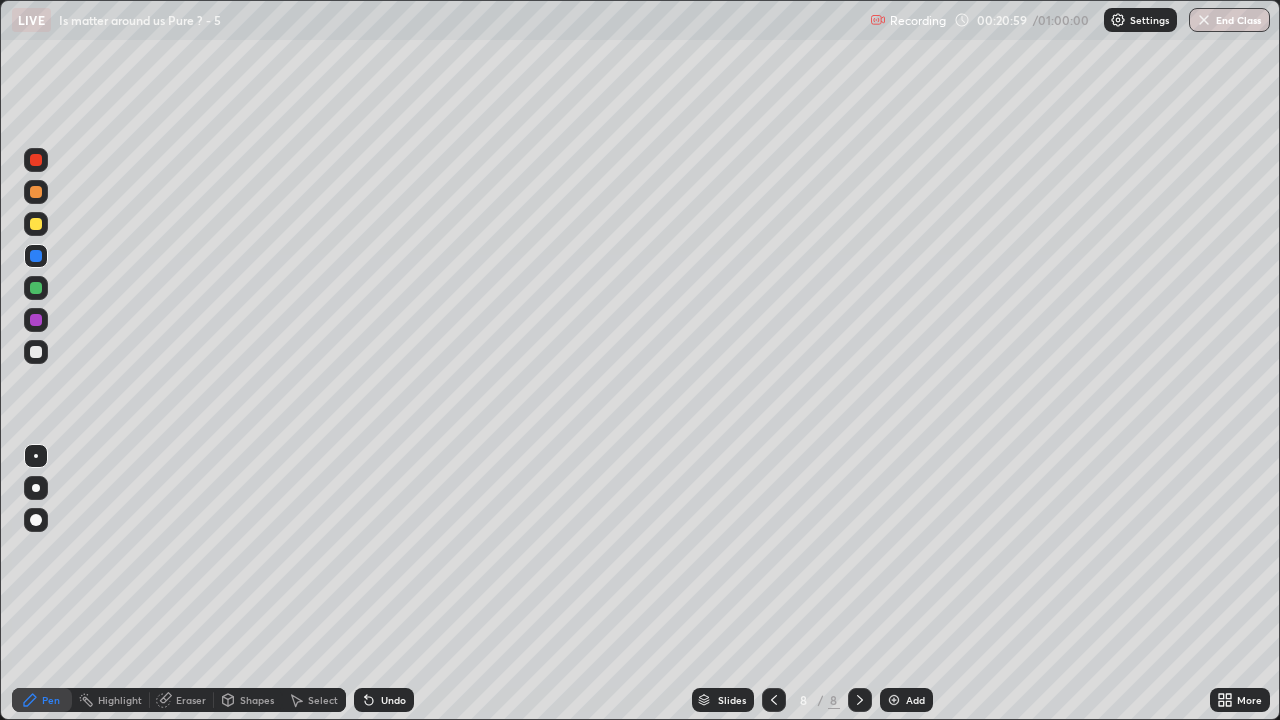 click at bounding box center [36, 288] 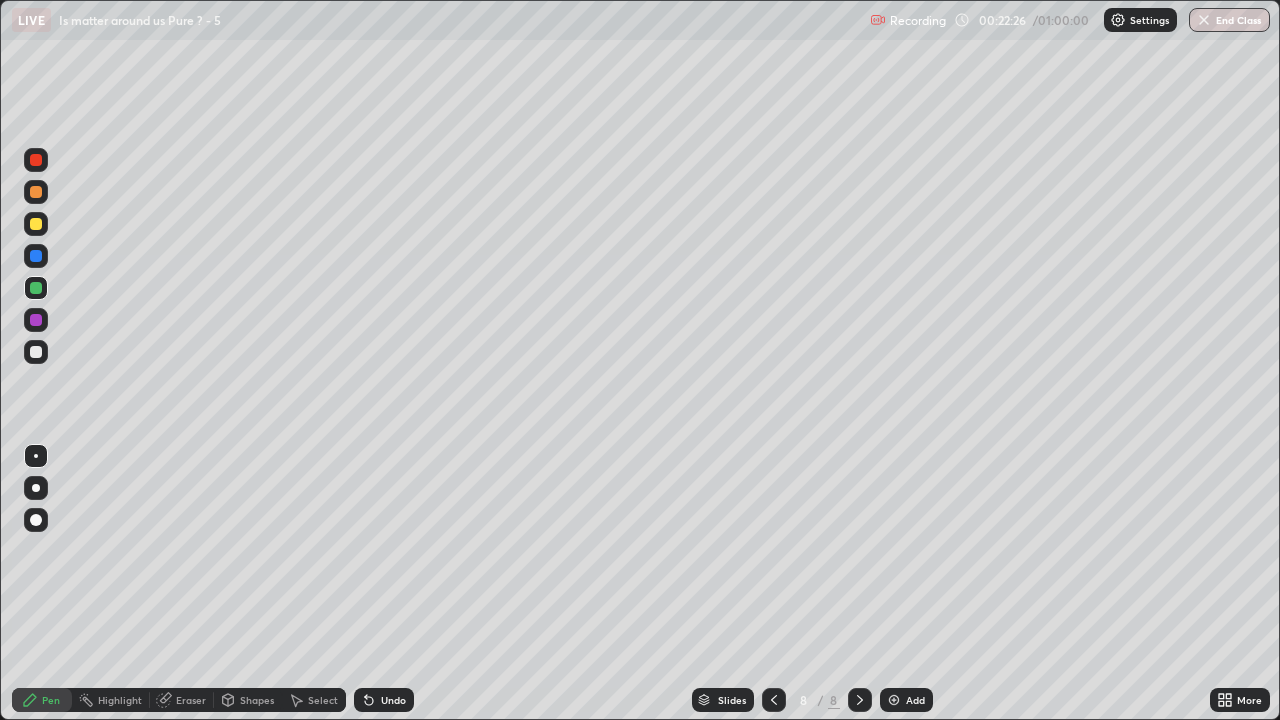 click at bounding box center [36, 256] 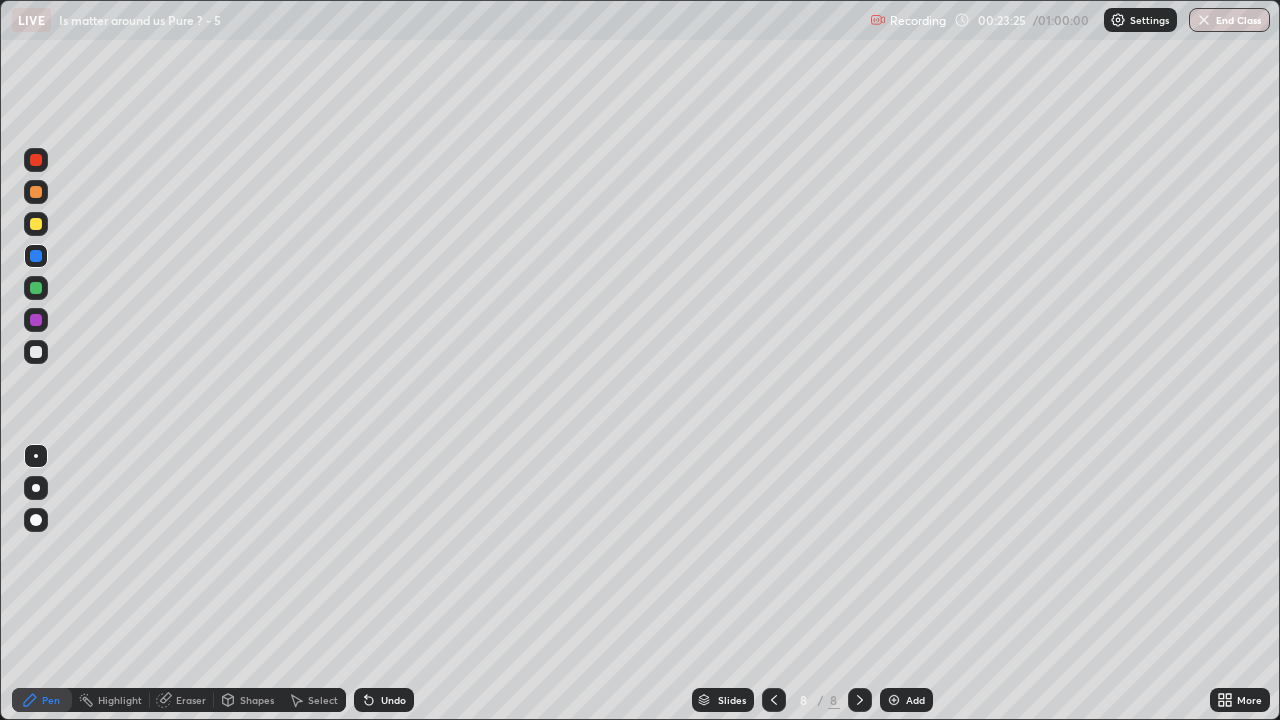 click on "Add" at bounding box center (906, 700) 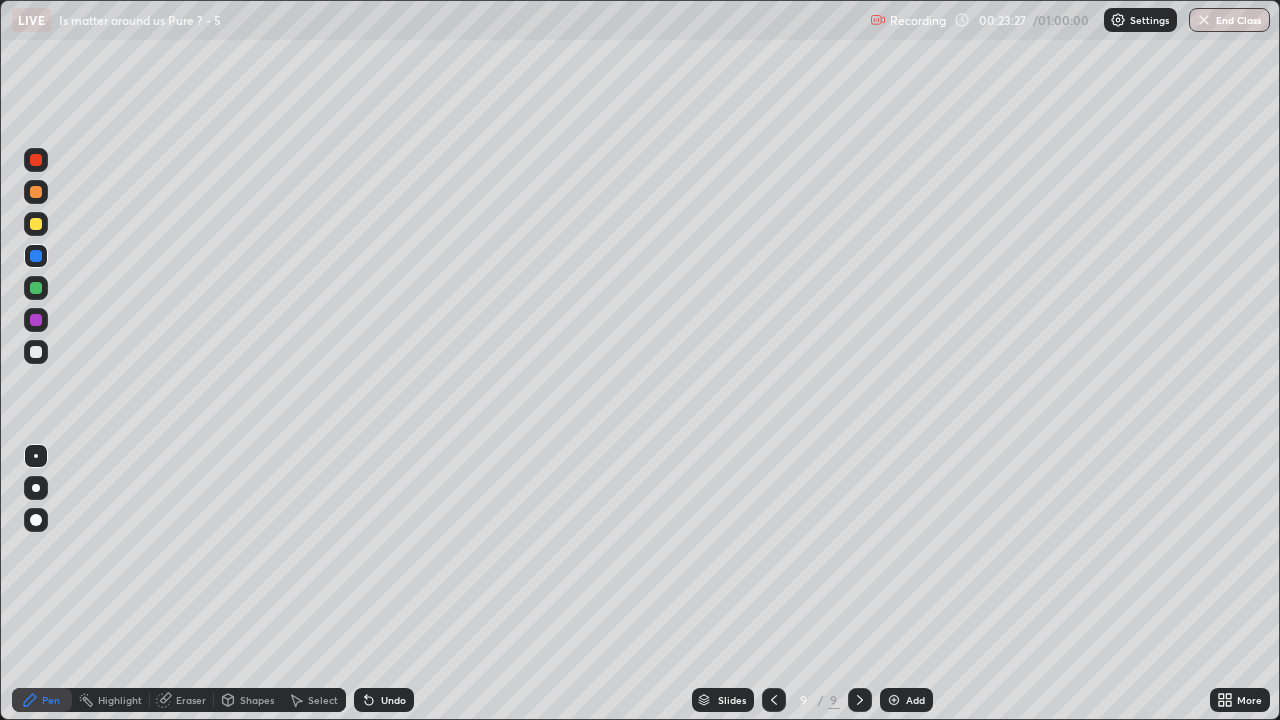click at bounding box center [36, 224] 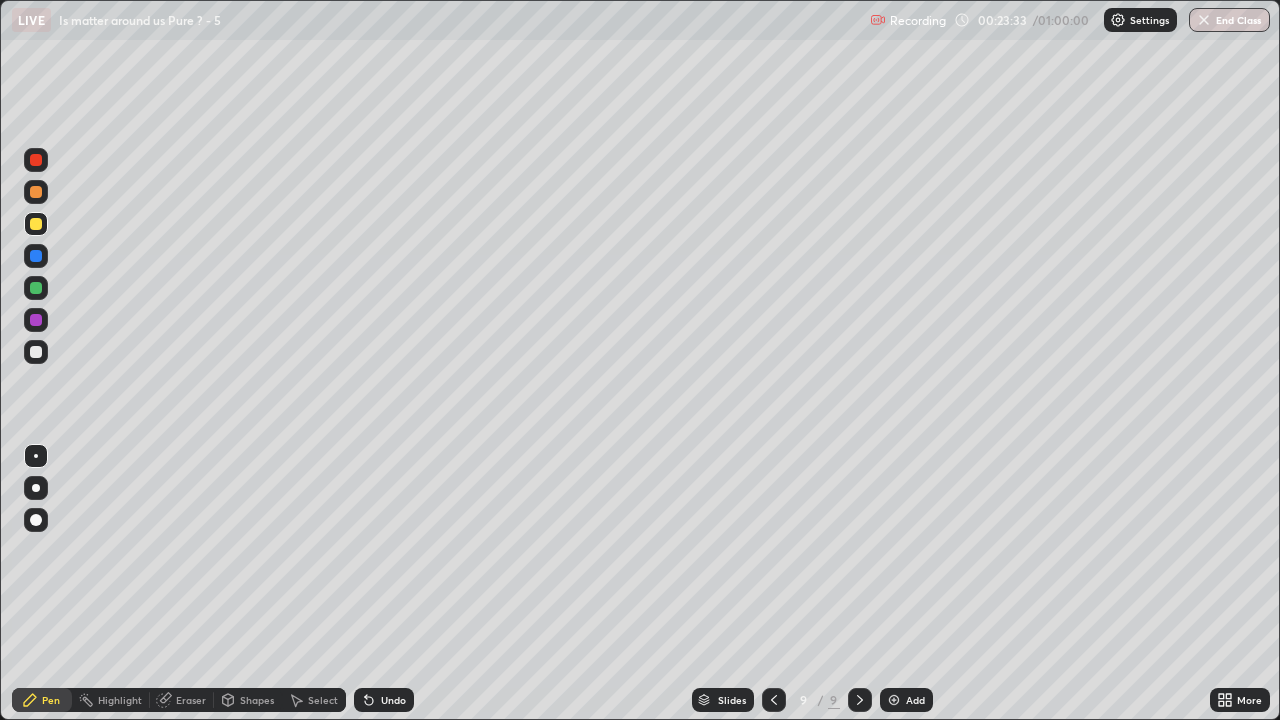 click on "Undo" at bounding box center [393, 700] 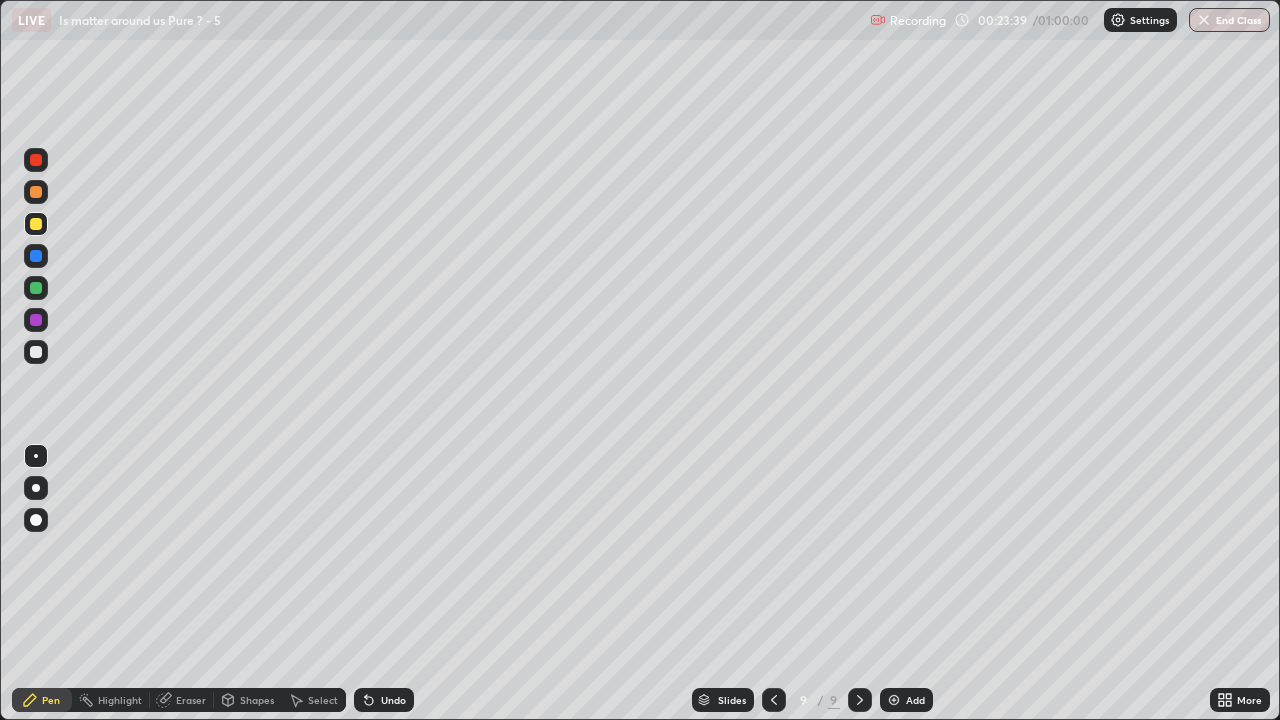 click on "Undo" at bounding box center [384, 700] 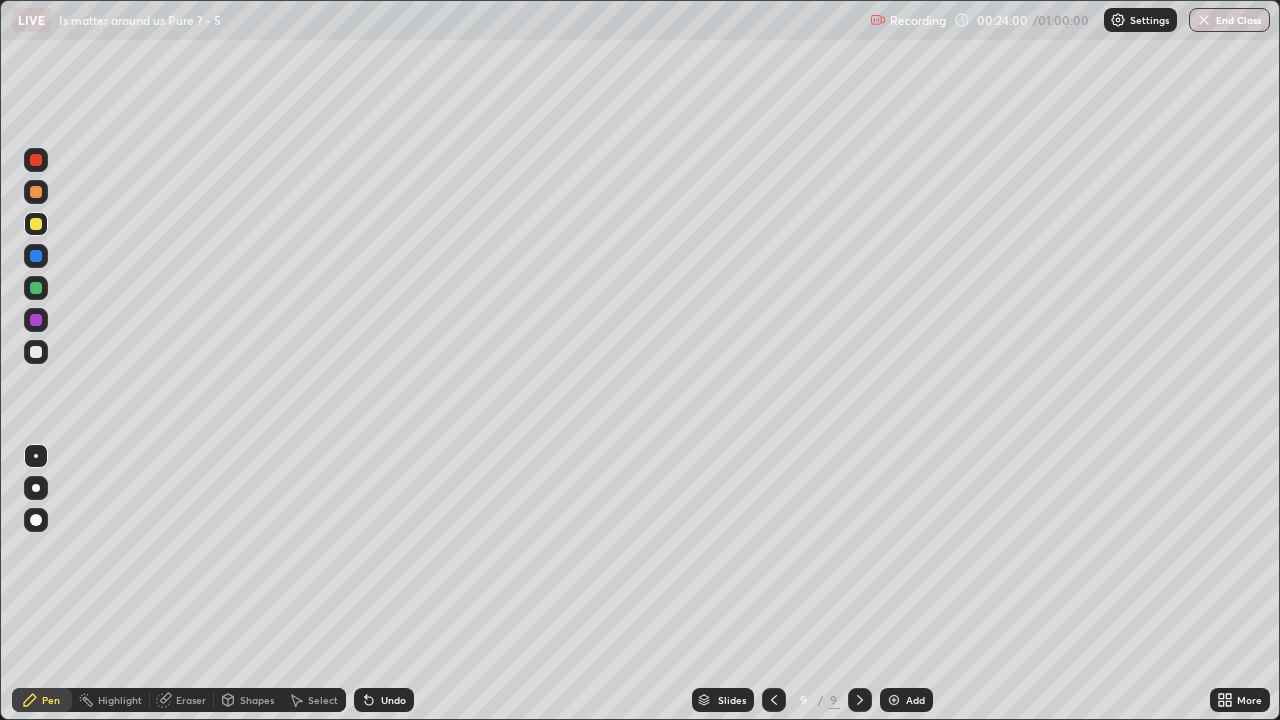 click at bounding box center [36, 352] 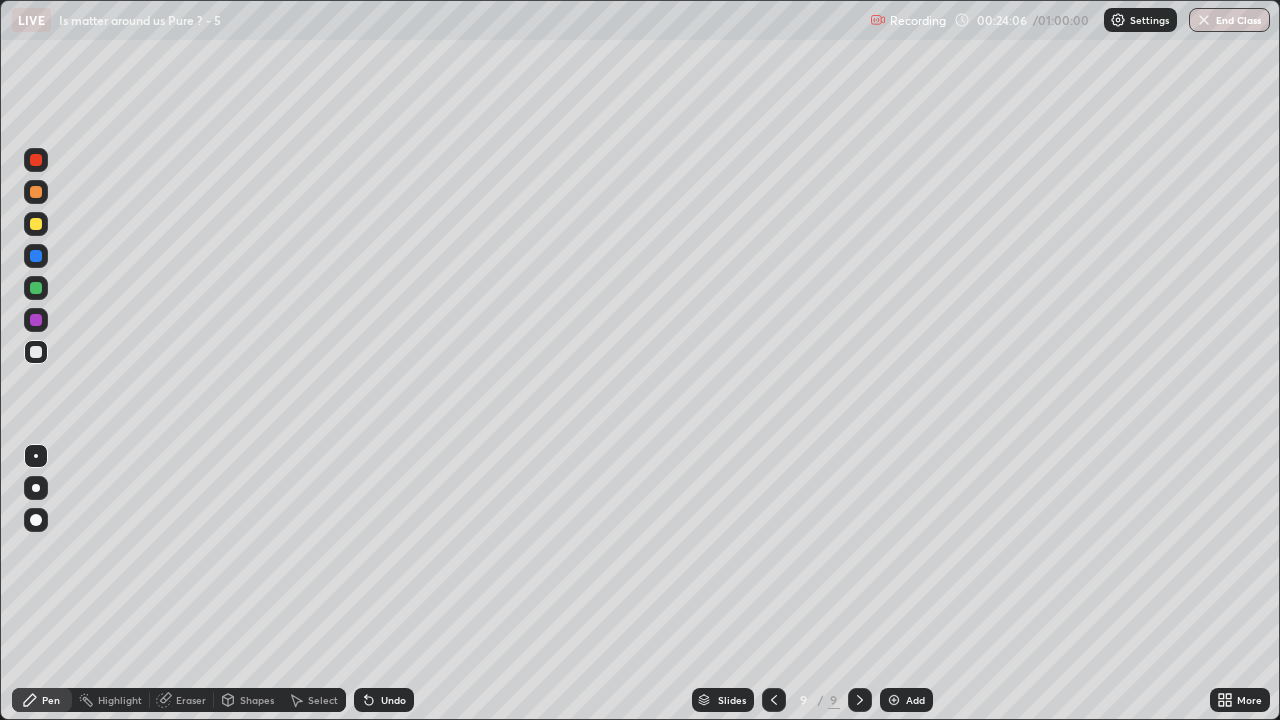 click at bounding box center (36, 288) 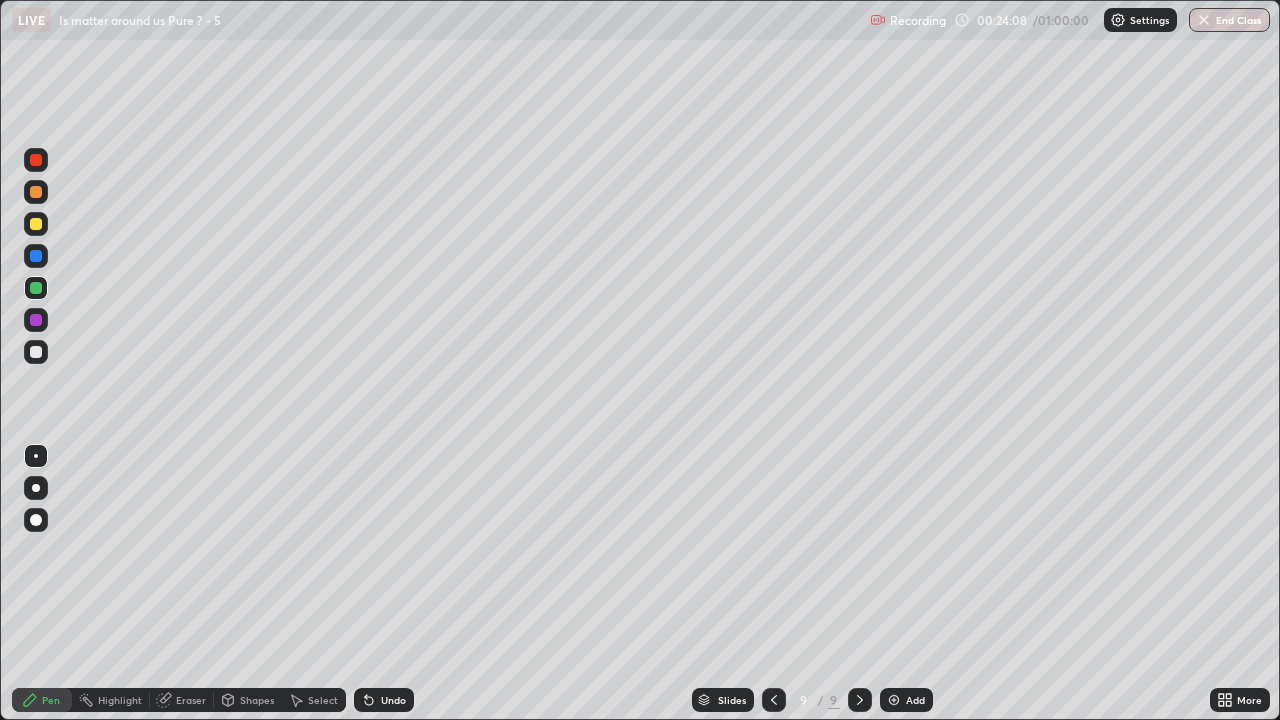 click at bounding box center [36, 224] 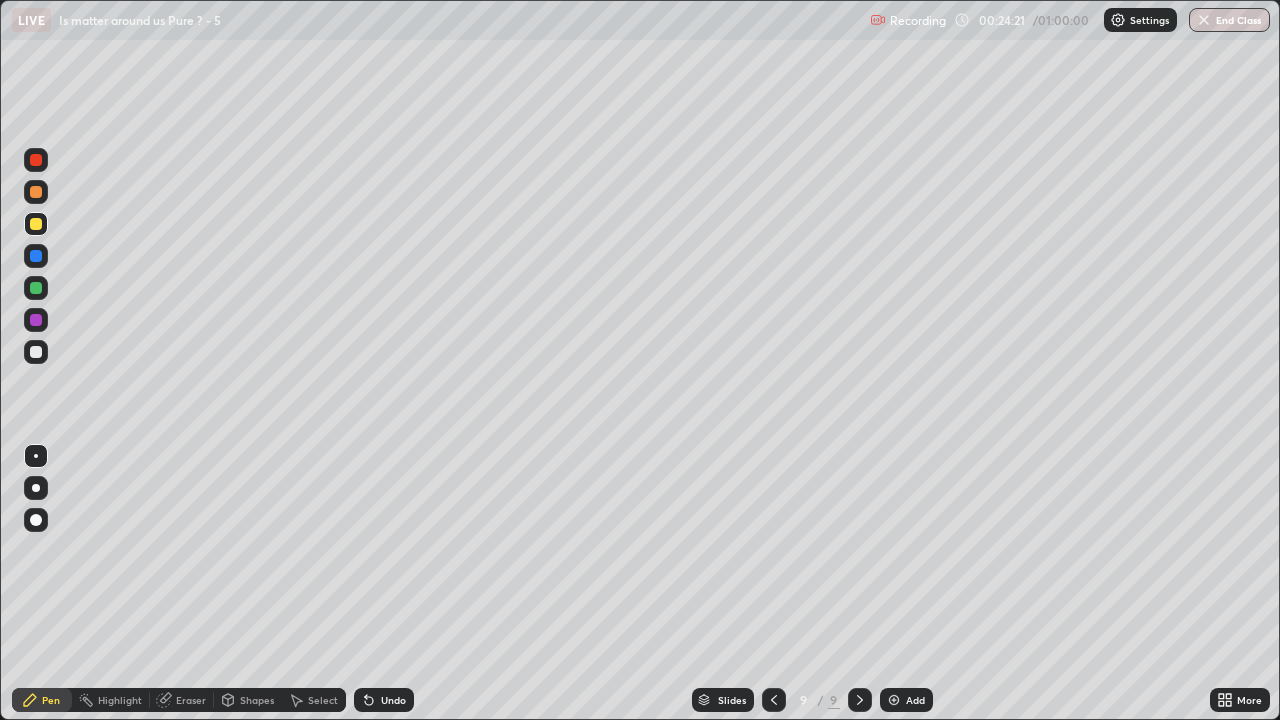 click on "Undo" at bounding box center [393, 700] 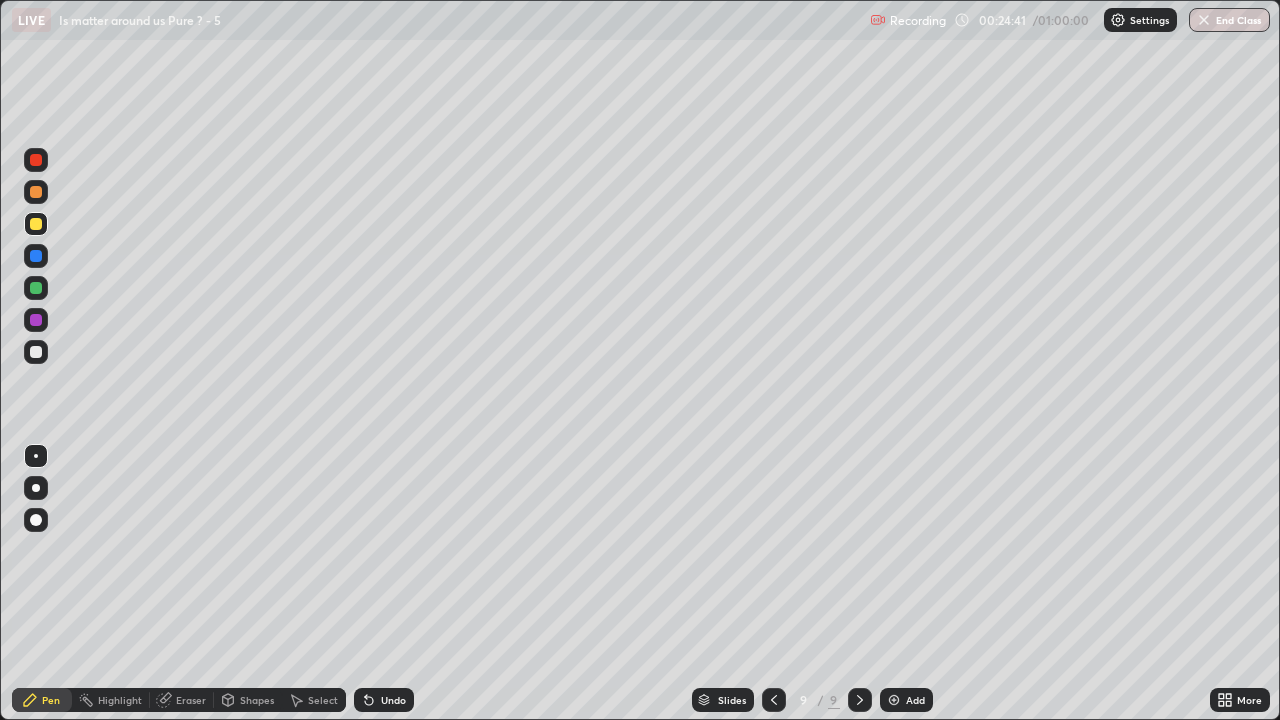 click at bounding box center [36, 352] 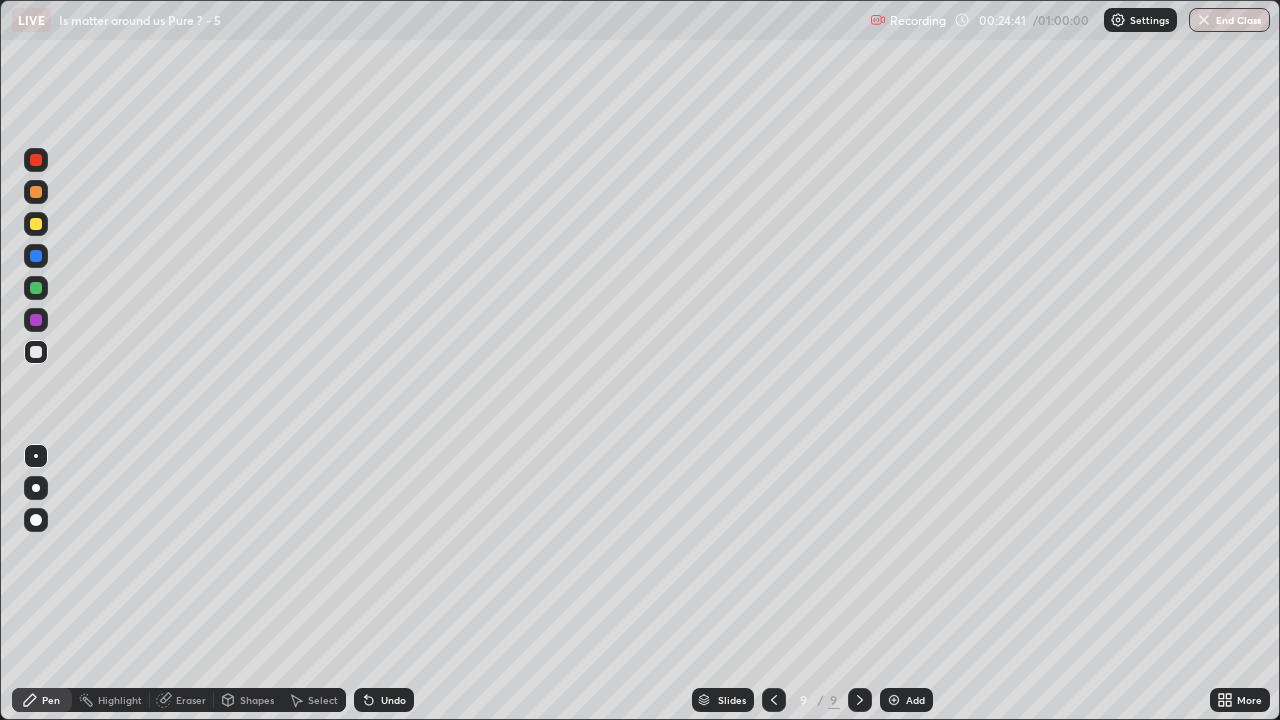 click at bounding box center (36, 224) 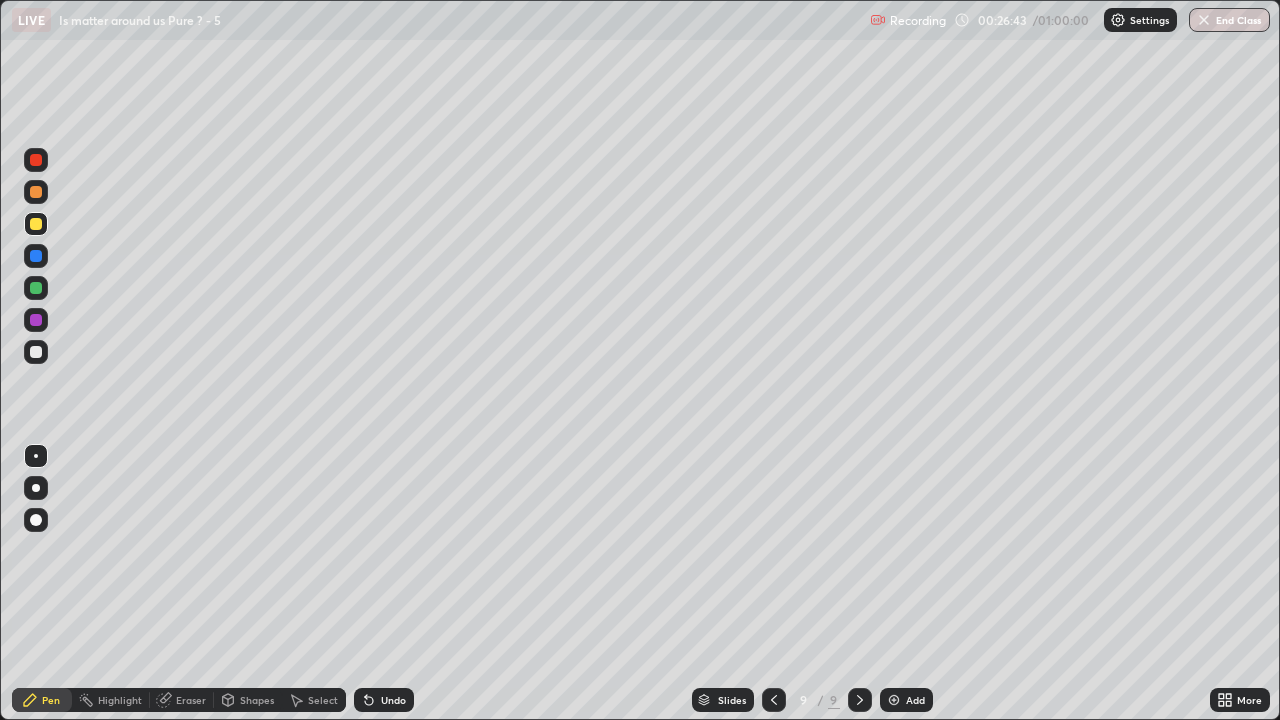click at bounding box center (36, 352) 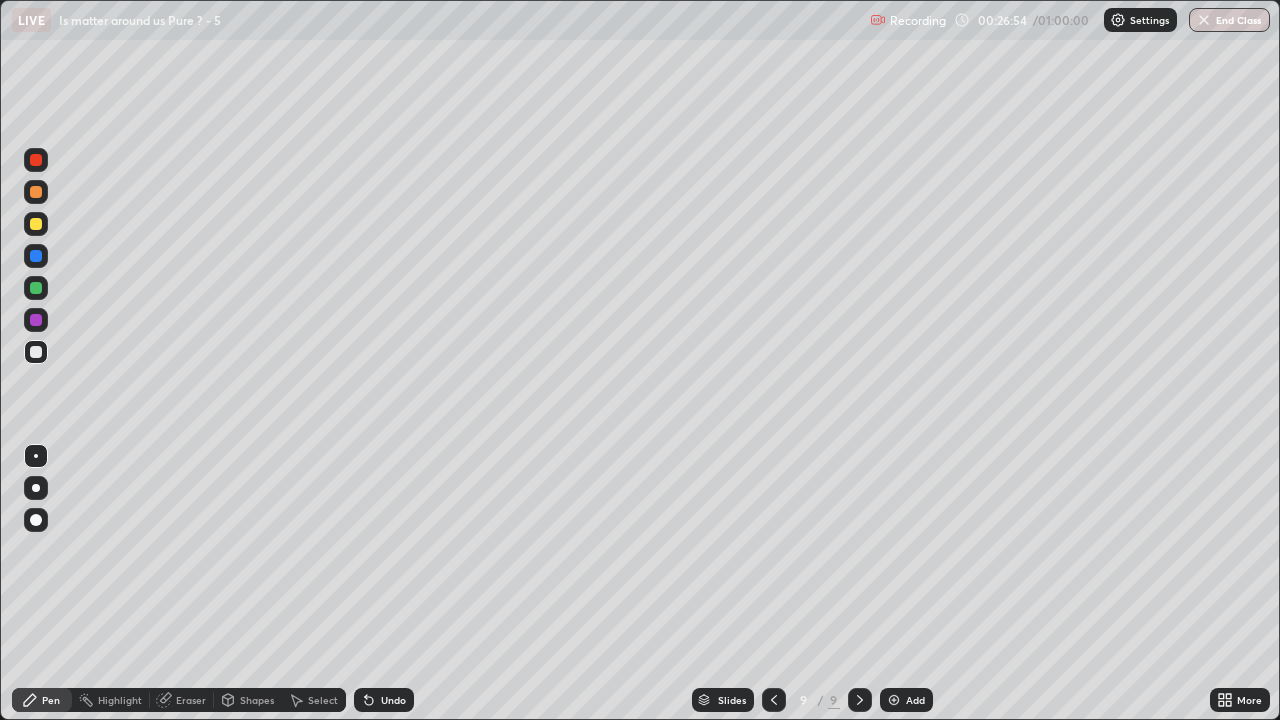 click on "Undo" at bounding box center (393, 700) 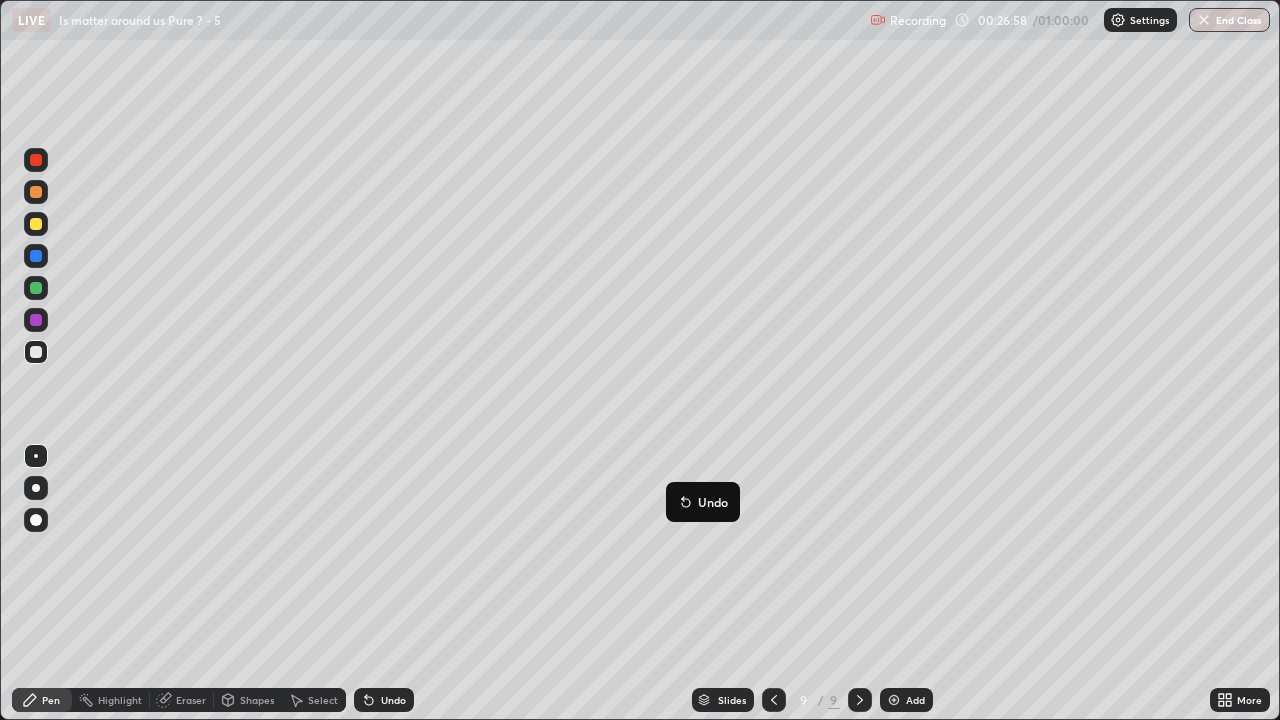click 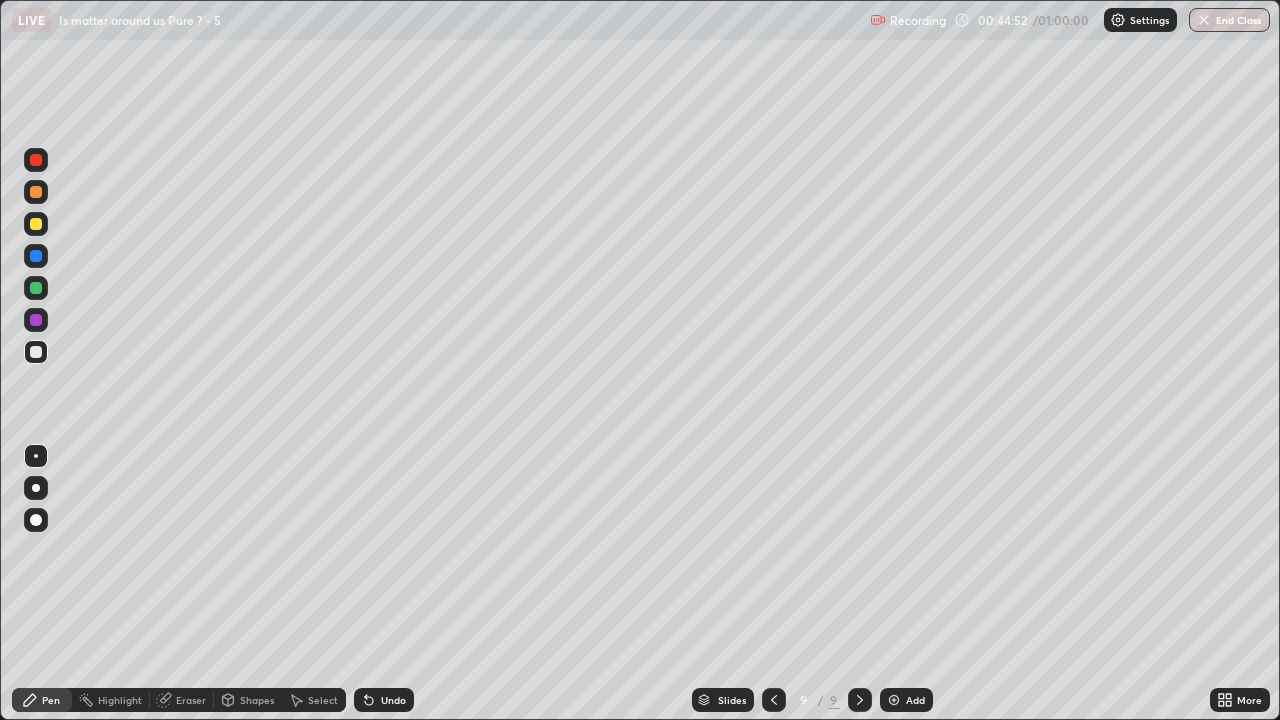 click at bounding box center [894, 700] 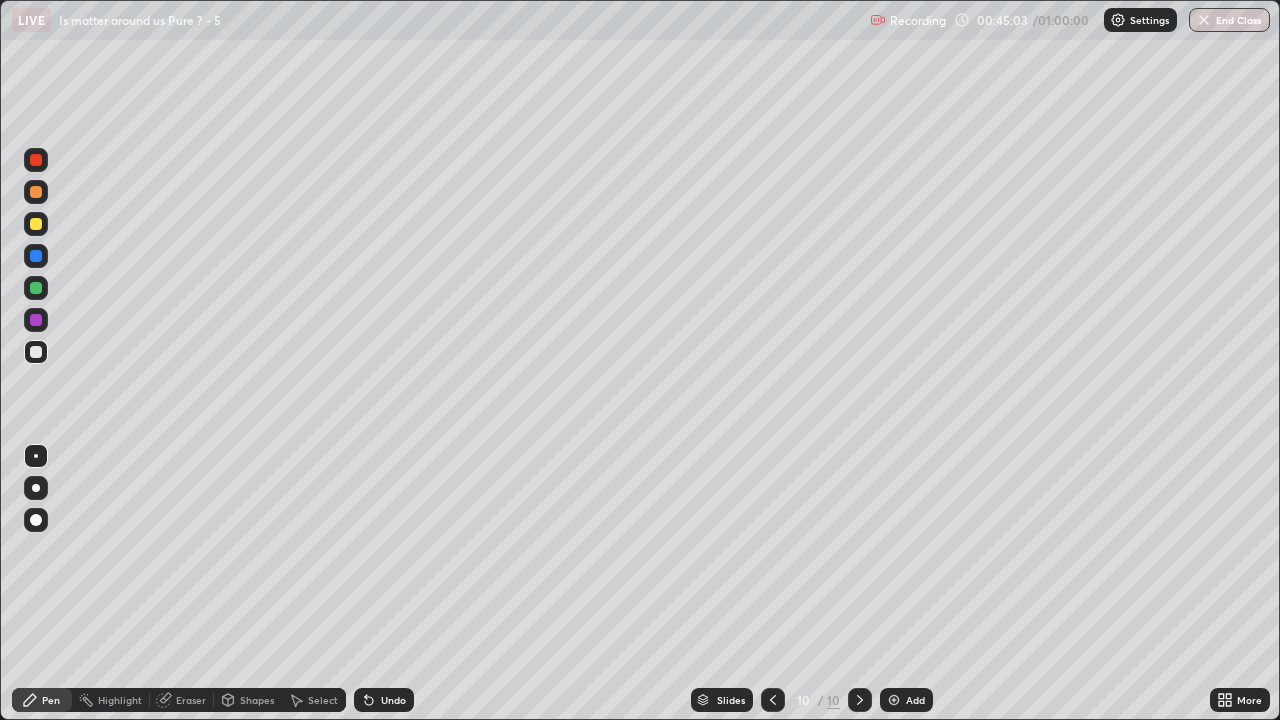 click at bounding box center [36, 224] 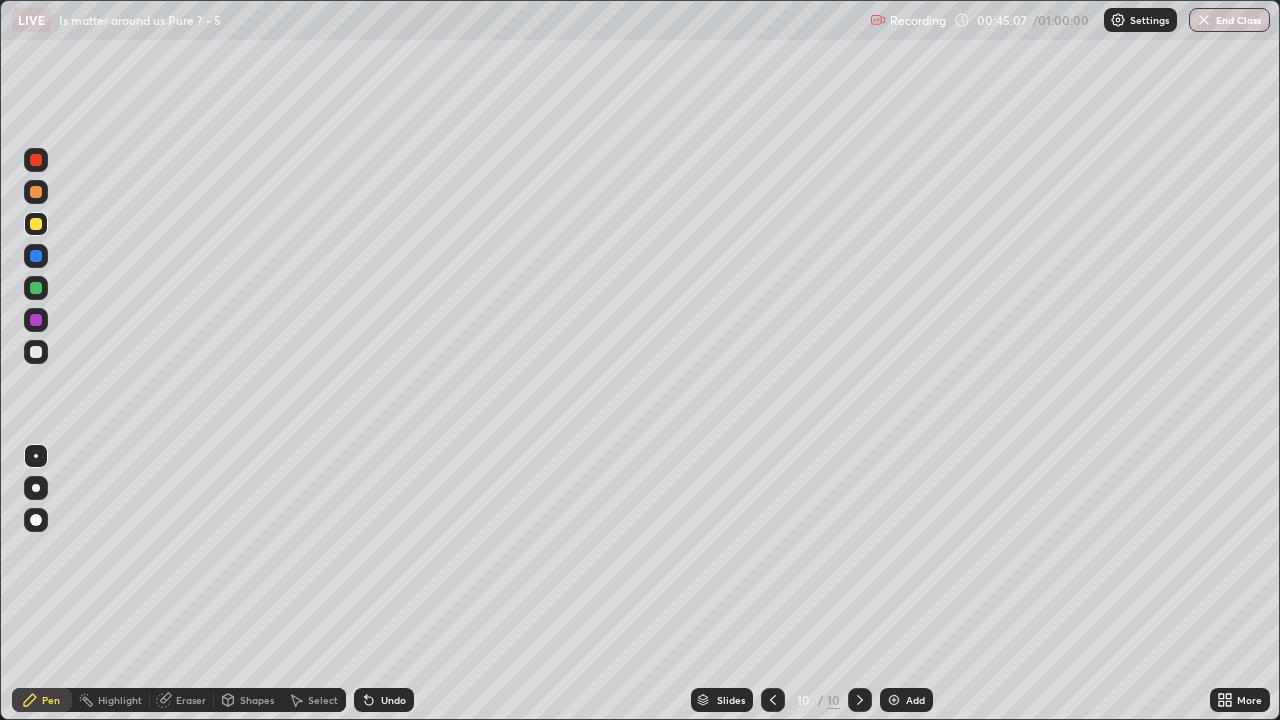 click on "Undo" at bounding box center (393, 700) 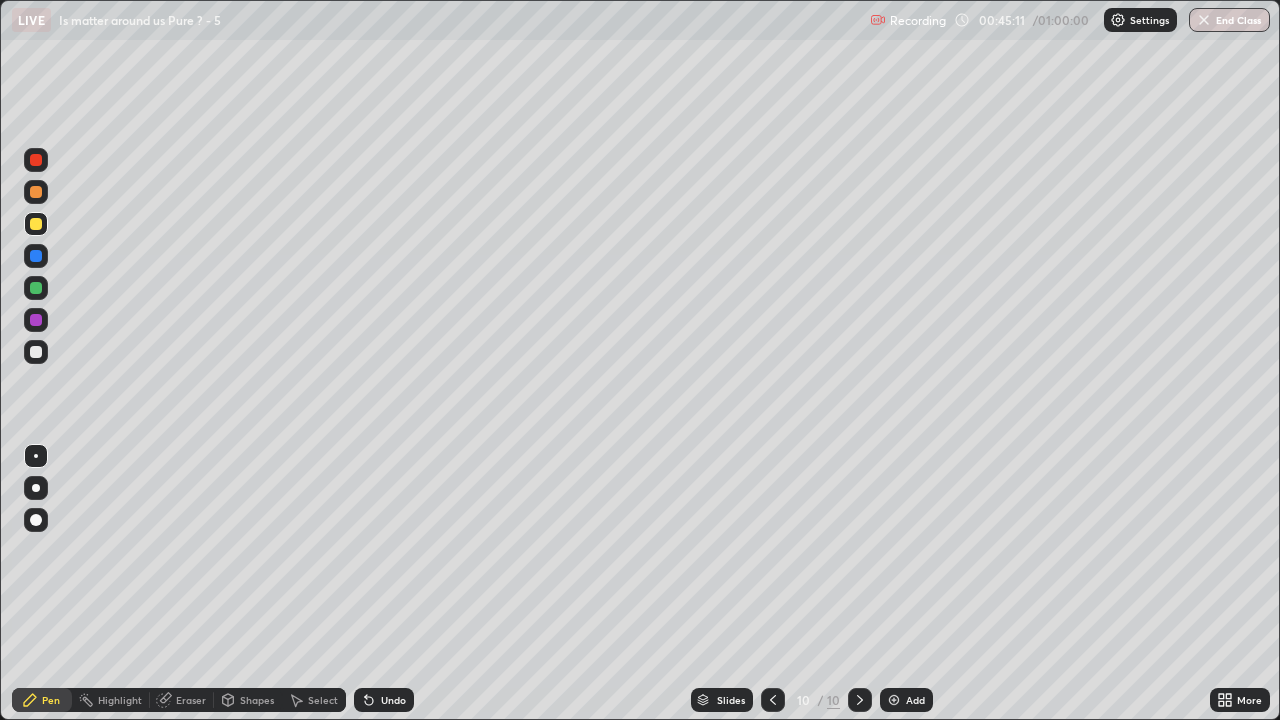 click on "Undo" at bounding box center [384, 700] 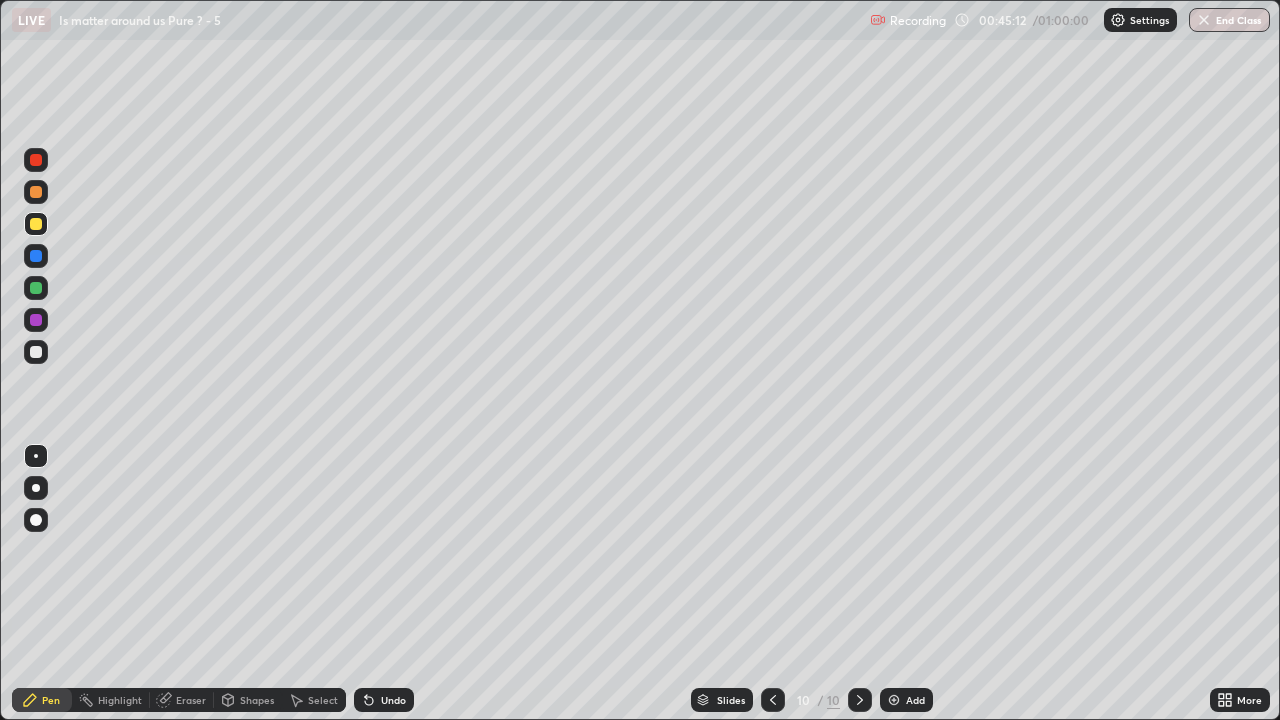 click on "Undo" at bounding box center [384, 700] 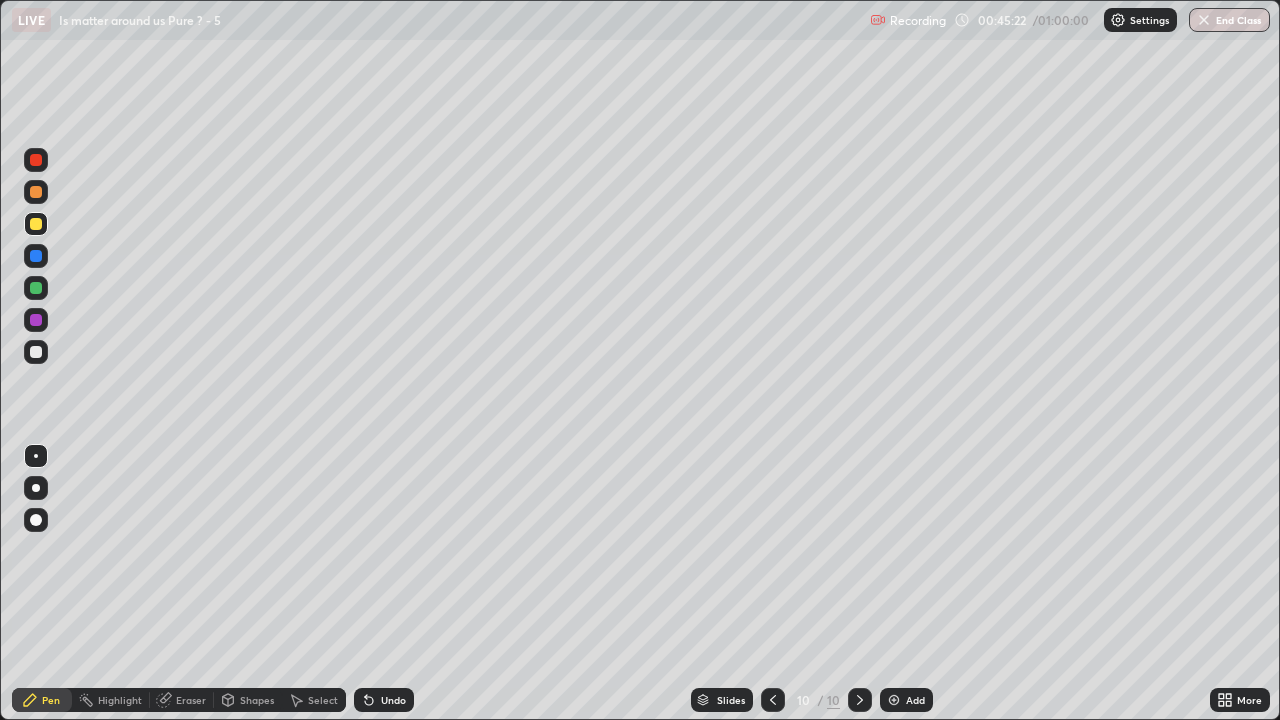 click on "Undo" at bounding box center (384, 700) 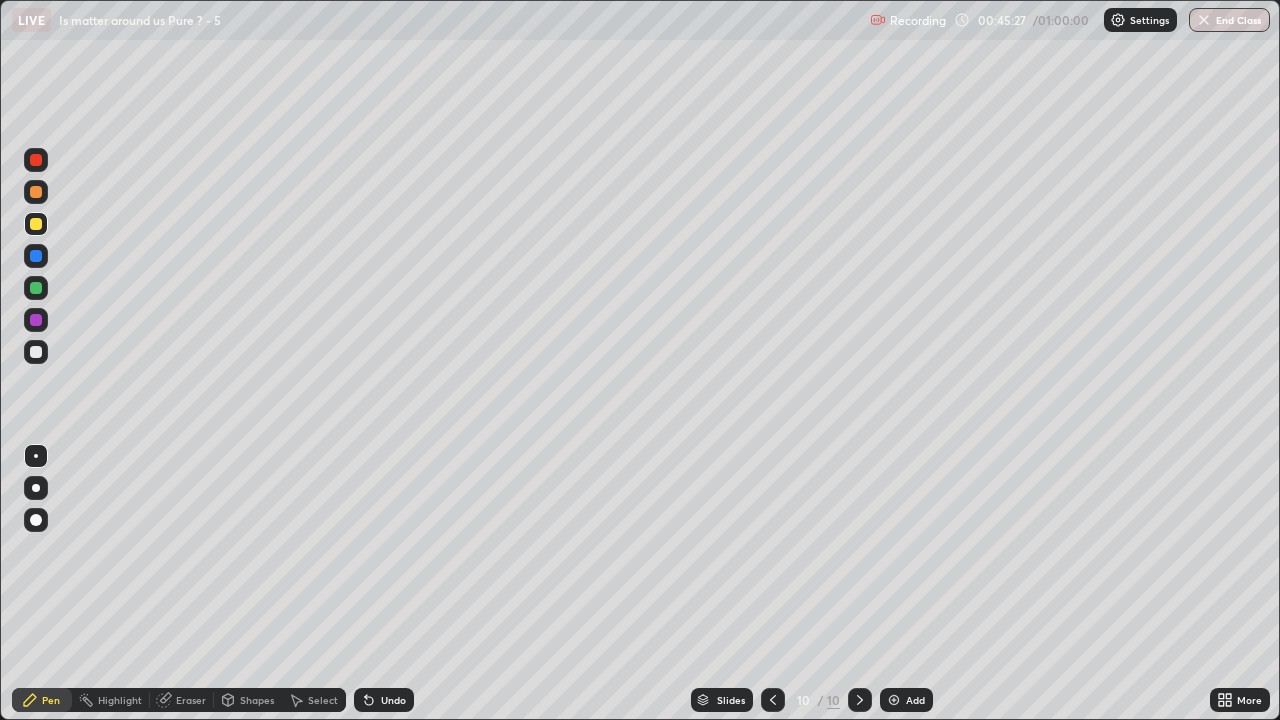 click on "Undo" at bounding box center [384, 700] 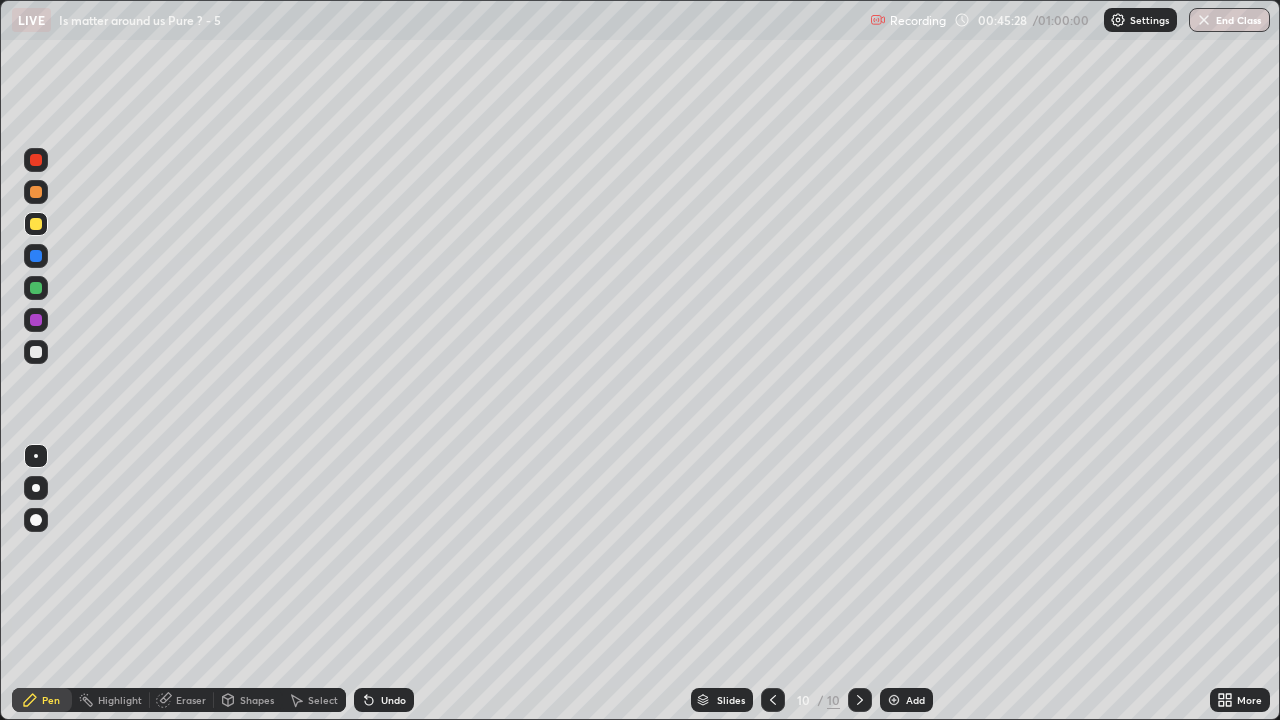 click on "Undo" at bounding box center (384, 700) 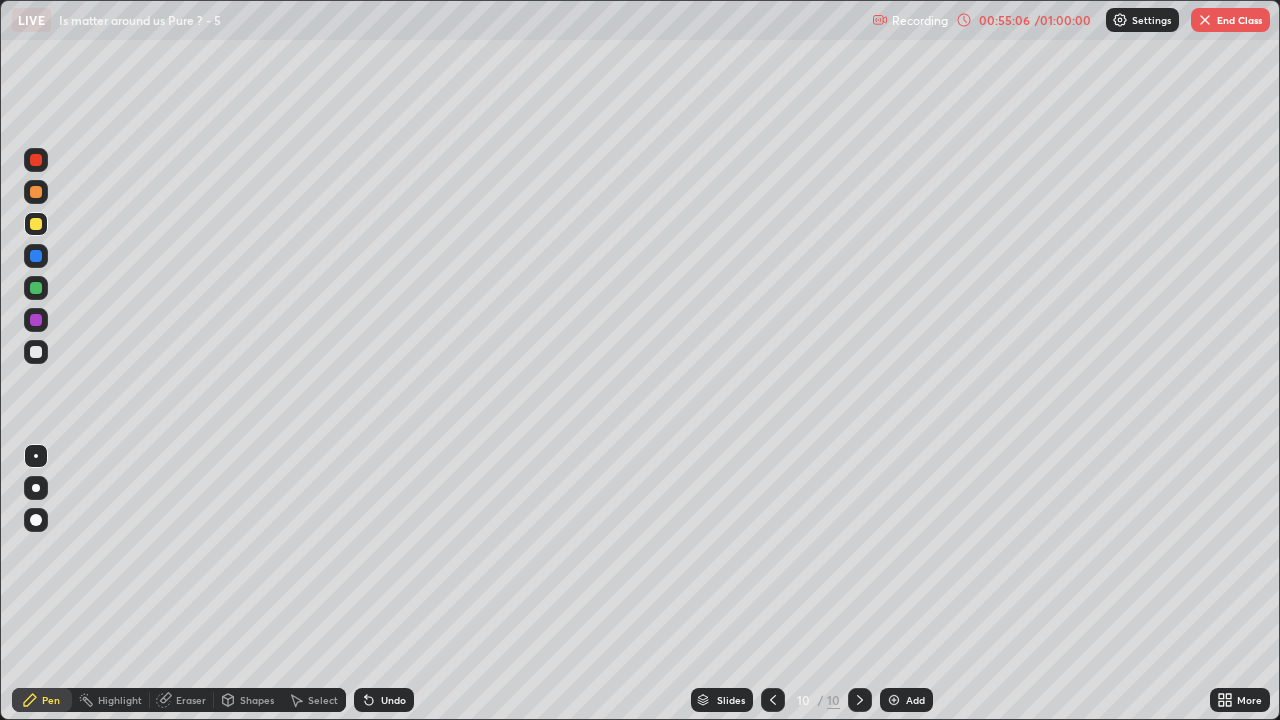 click on "Add" at bounding box center [915, 700] 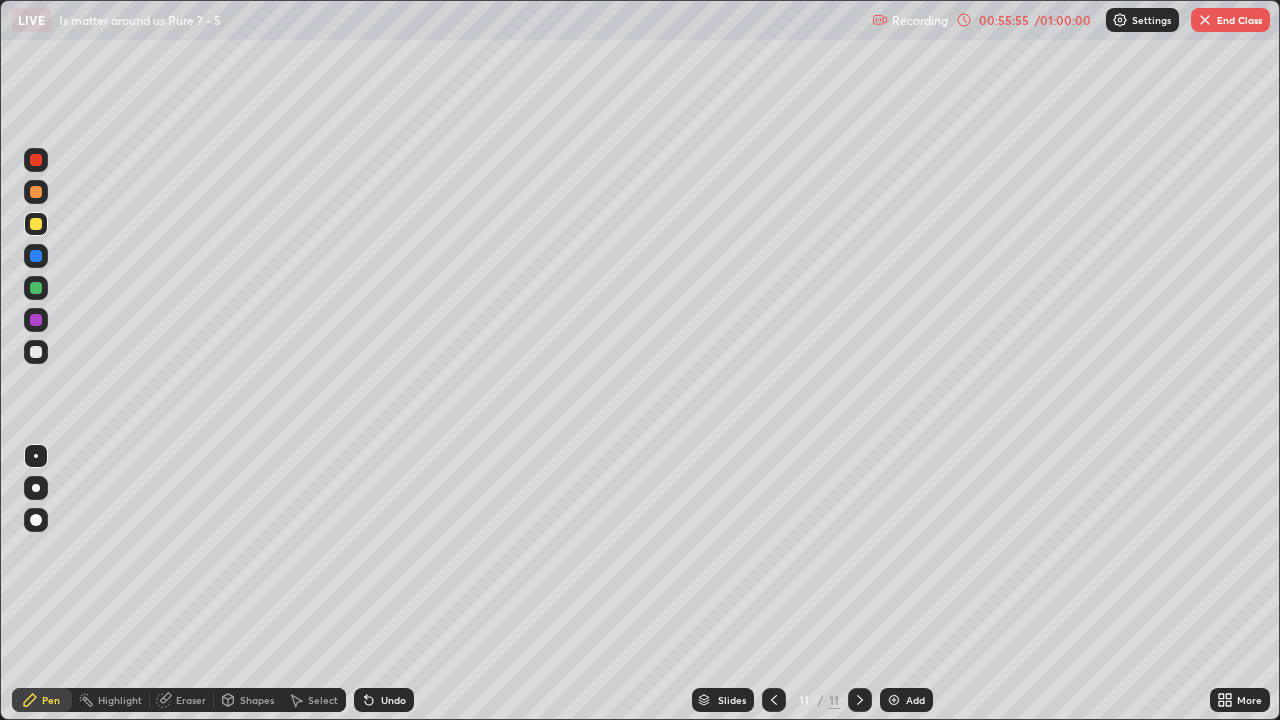 click on "Eraser" at bounding box center (191, 700) 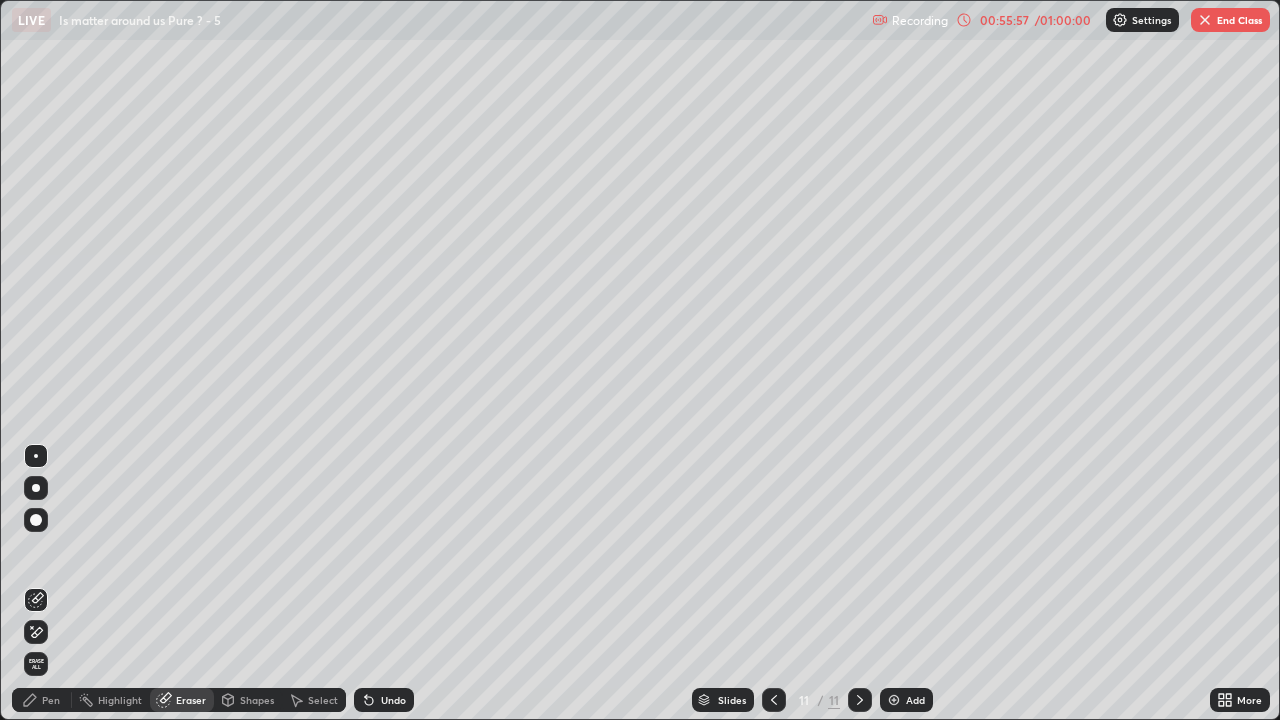 click on "Pen" at bounding box center [42, 700] 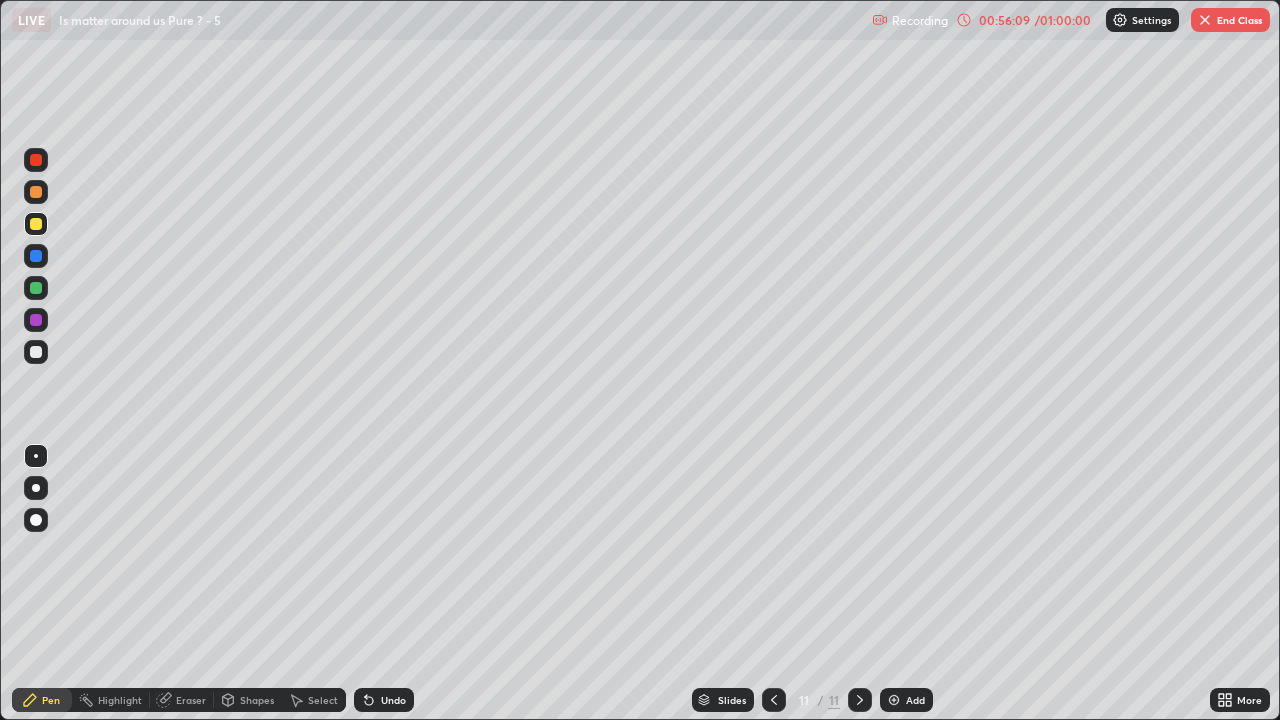 click on "Eraser" at bounding box center (182, 700) 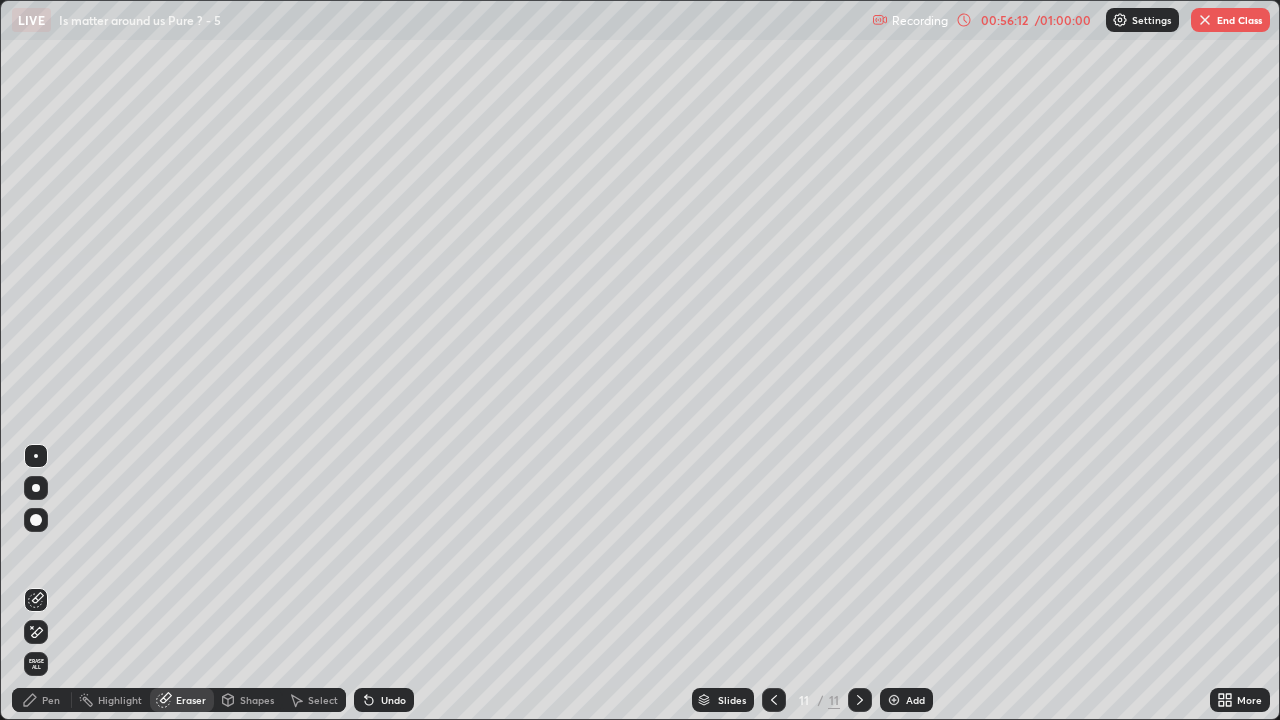 click on "Pen" at bounding box center (42, 700) 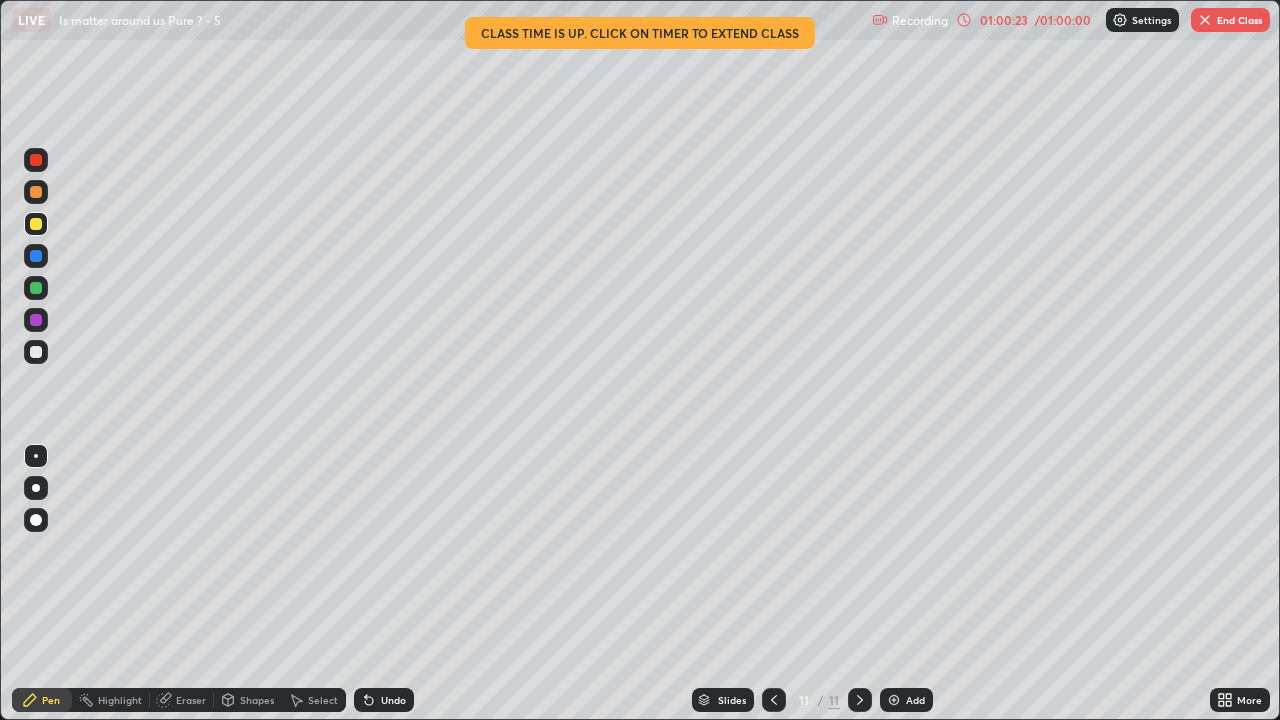 click on "Undo" at bounding box center (393, 700) 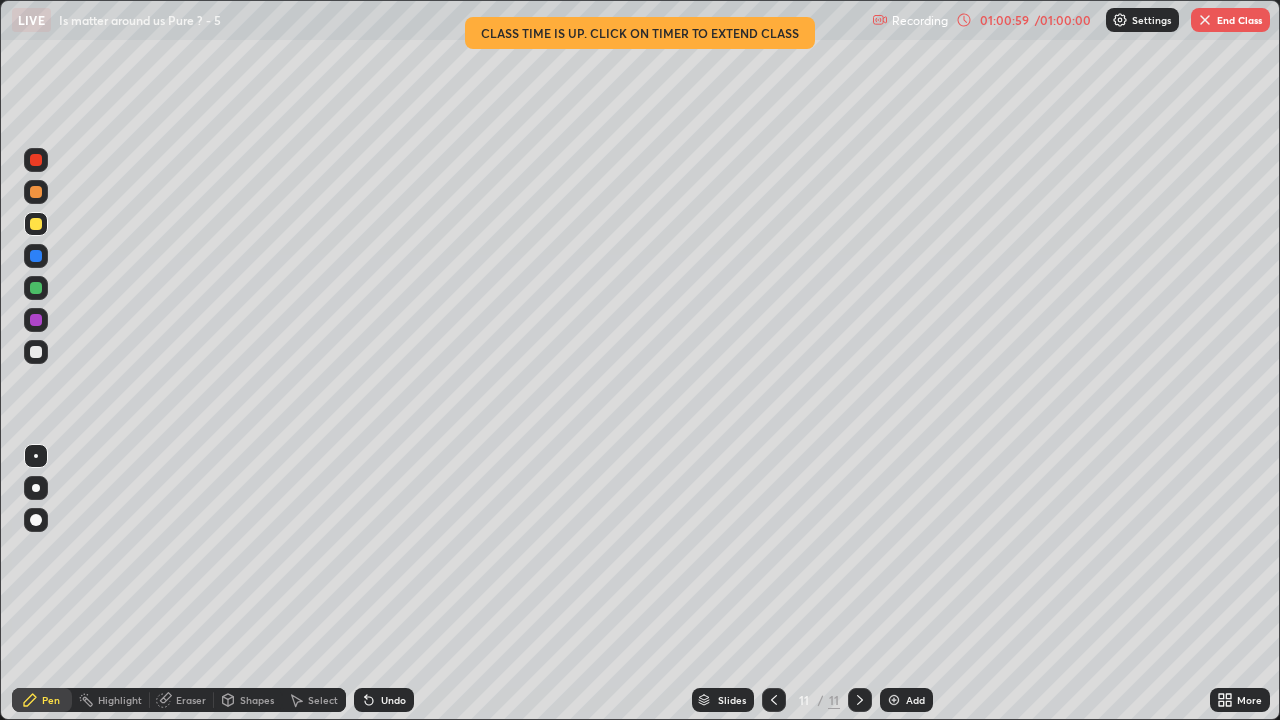 click on "End Class" at bounding box center [1230, 20] 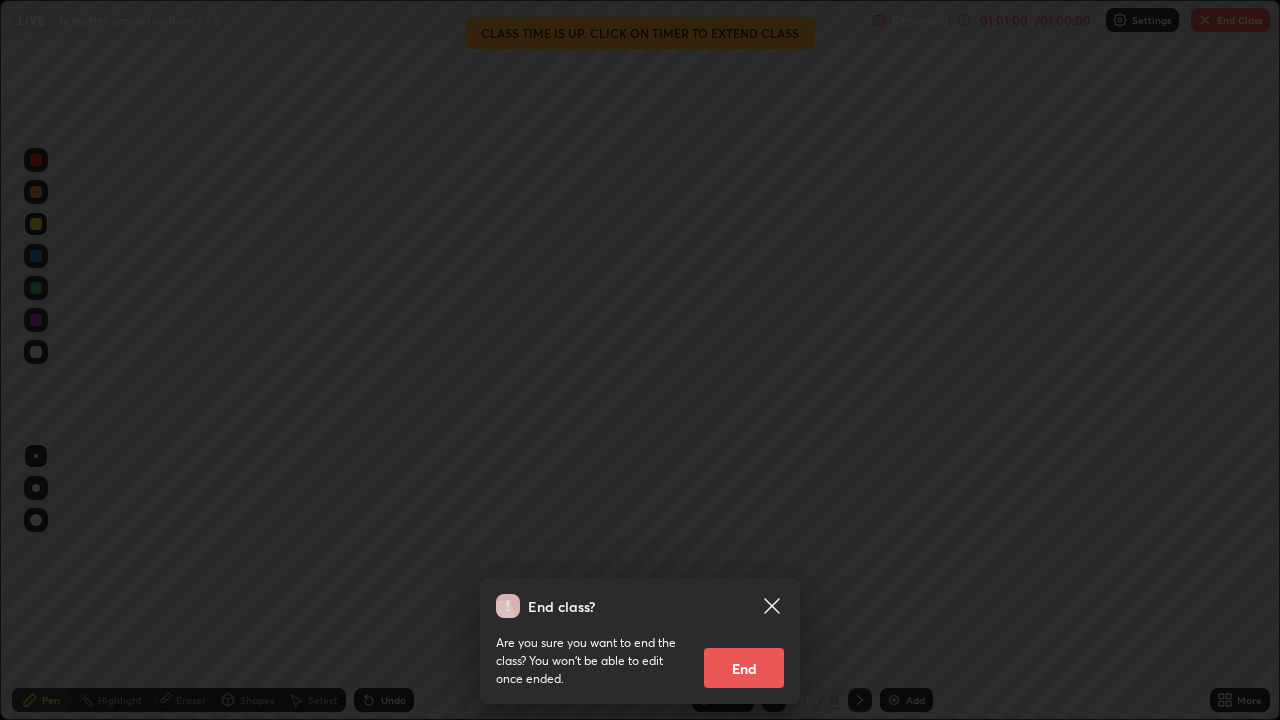 click on "End" at bounding box center [744, 668] 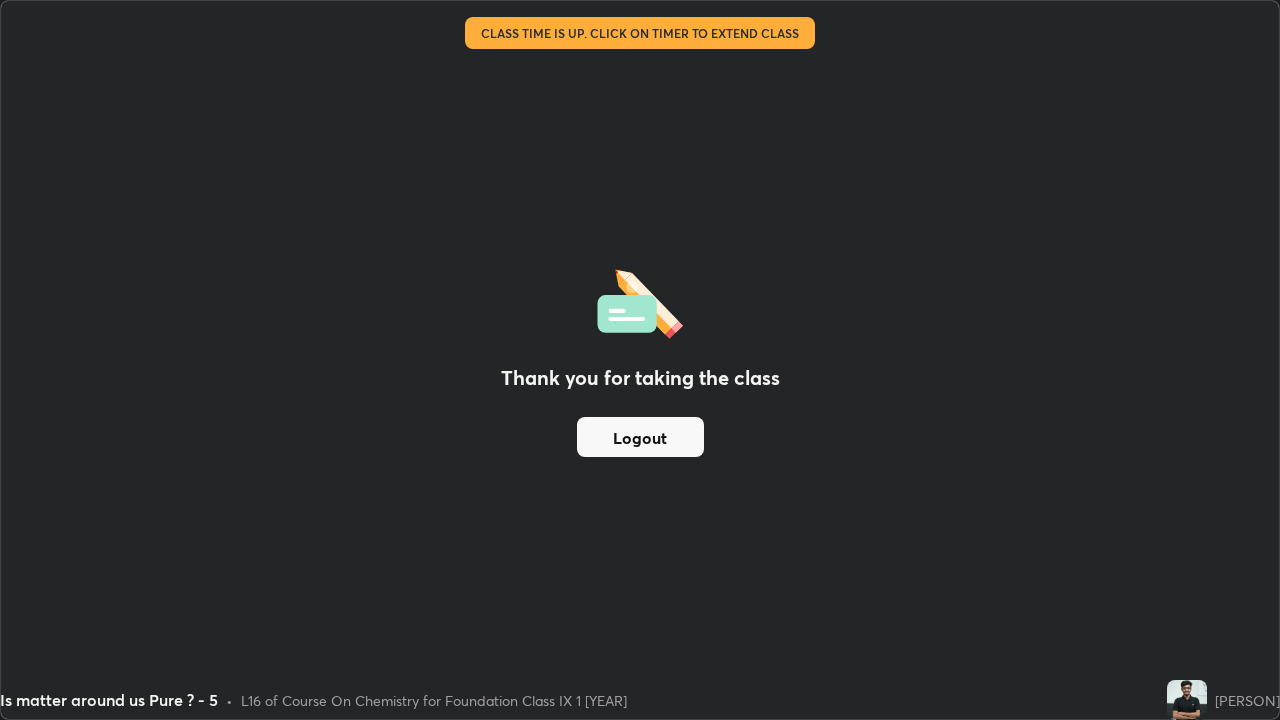 click on "Logout" at bounding box center (640, 437) 